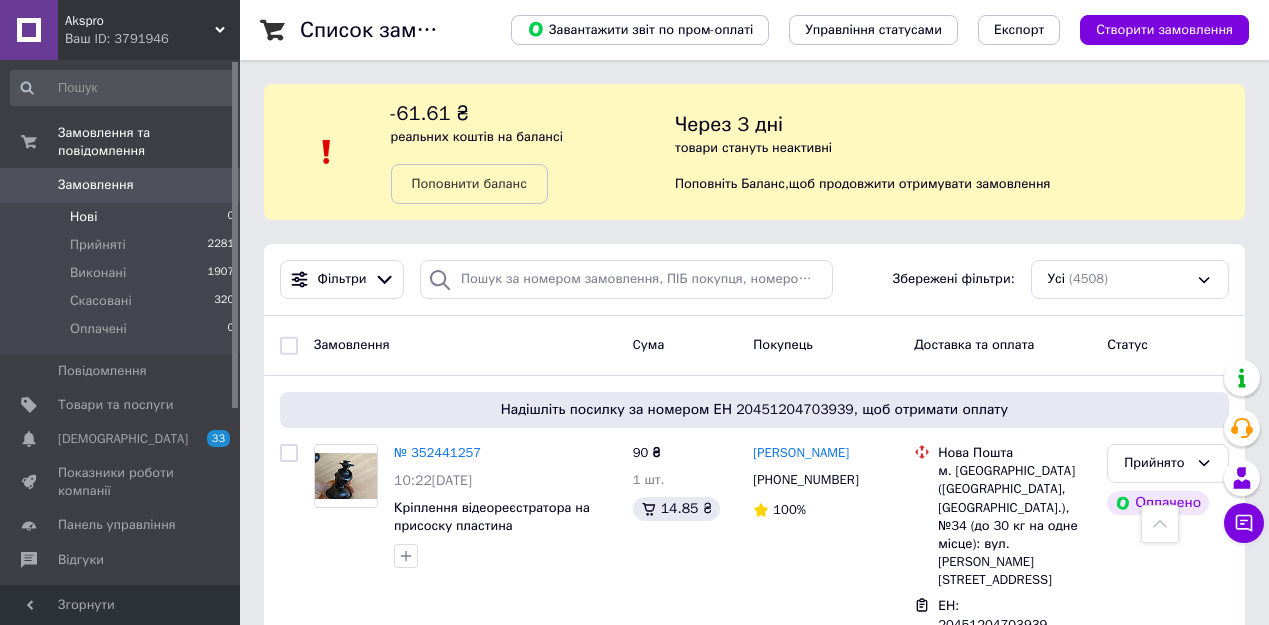 click on "Нові" at bounding box center [83, 217] 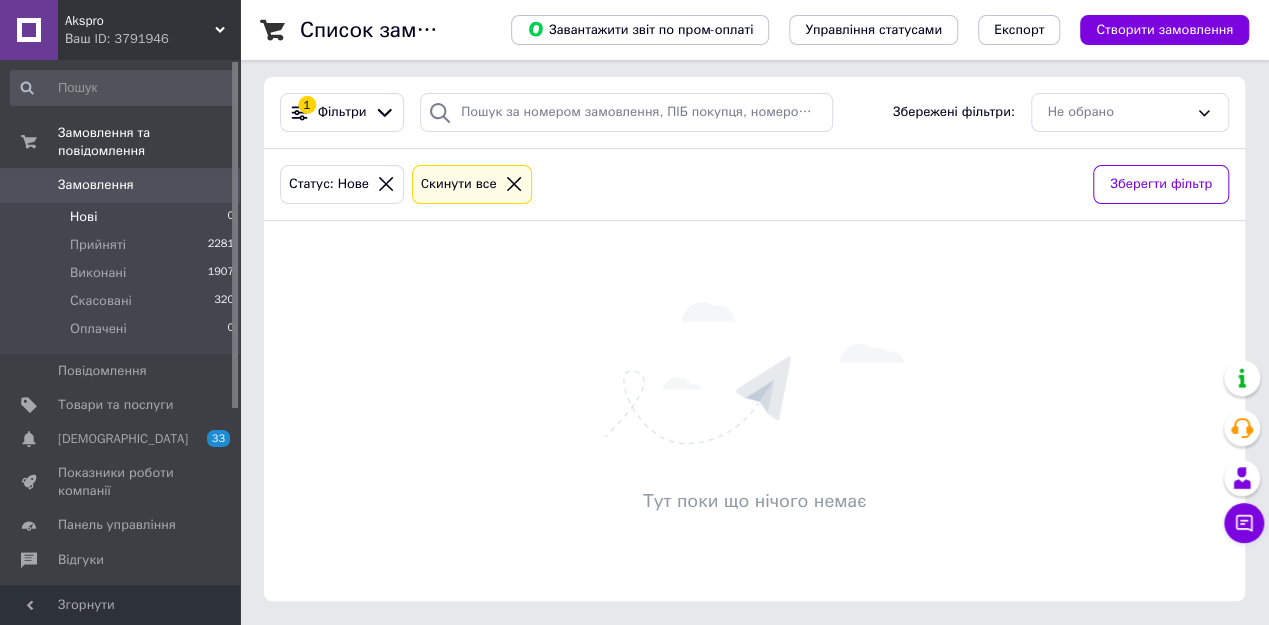 scroll, scrollTop: 0, scrollLeft: 0, axis: both 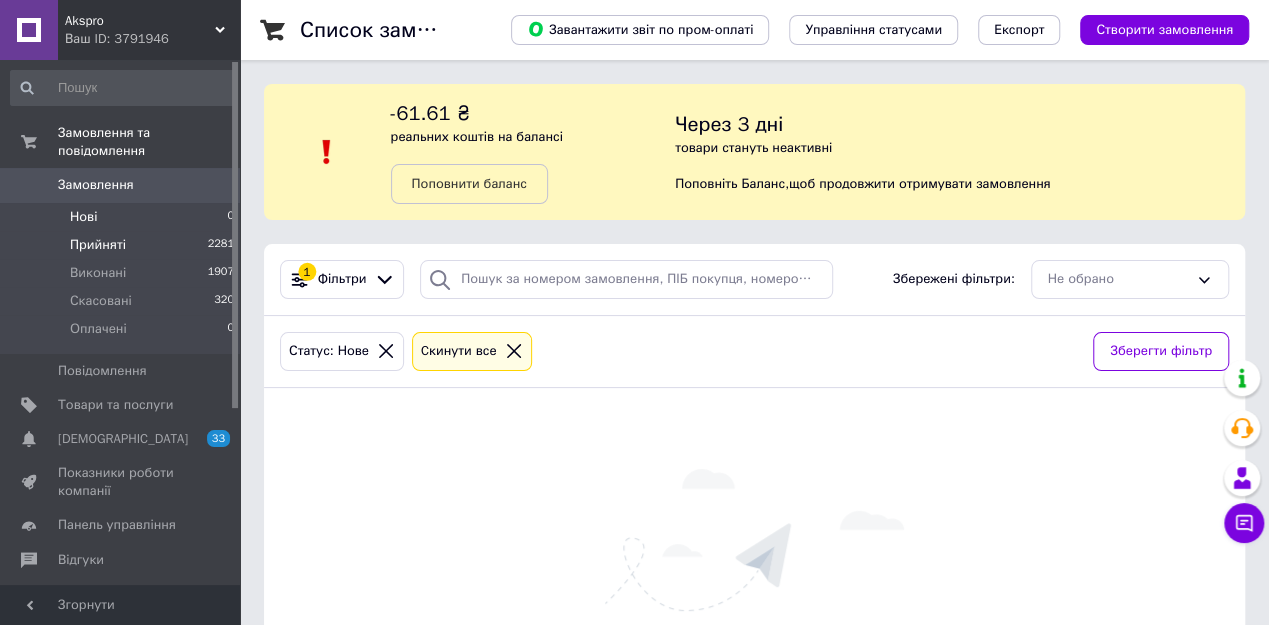 click on "Прийняті 2281" at bounding box center [123, 245] 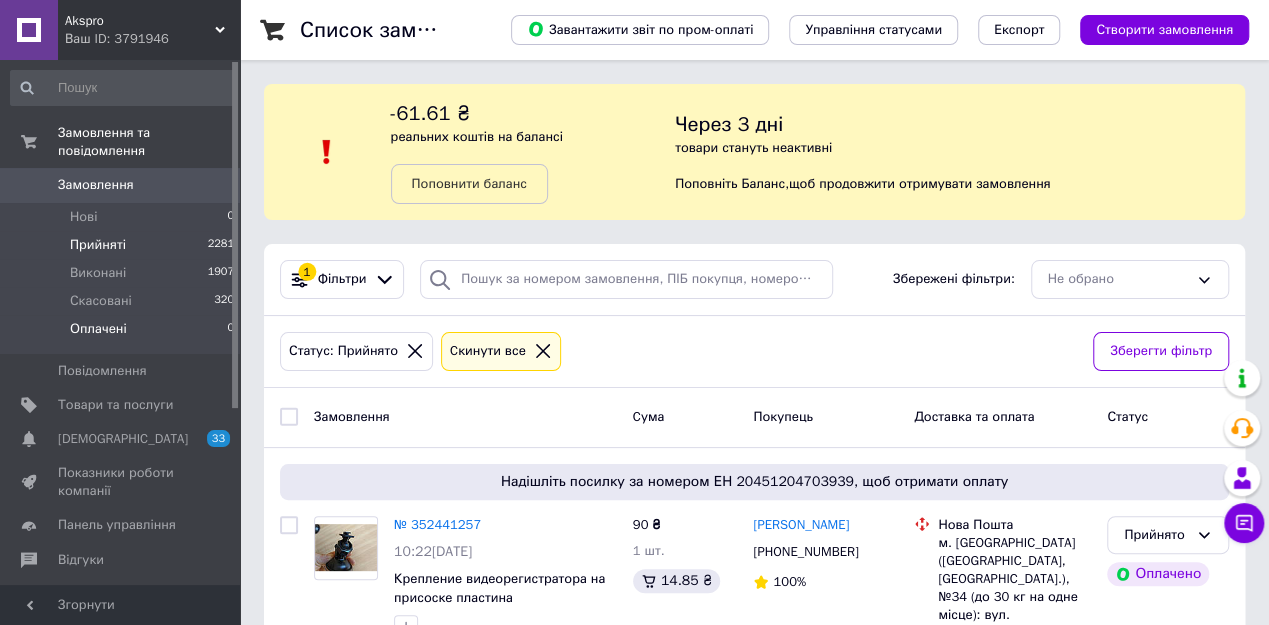 click on "Оплачені" at bounding box center [98, 329] 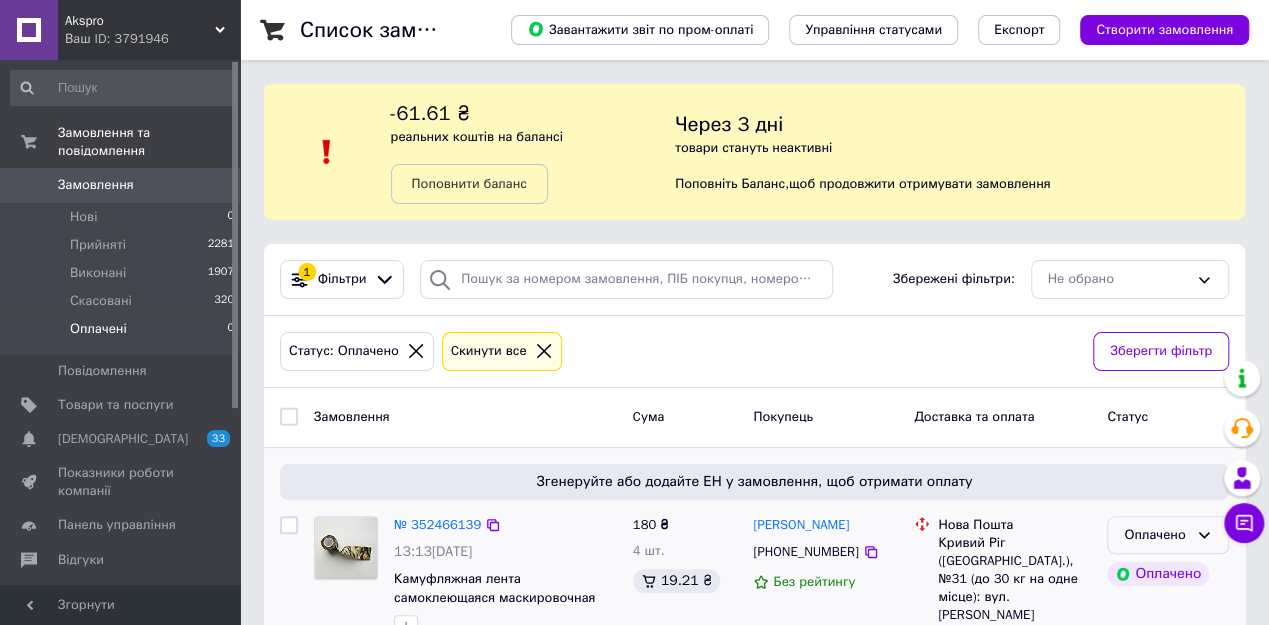 click on "Оплачено" at bounding box center (1156, 535) 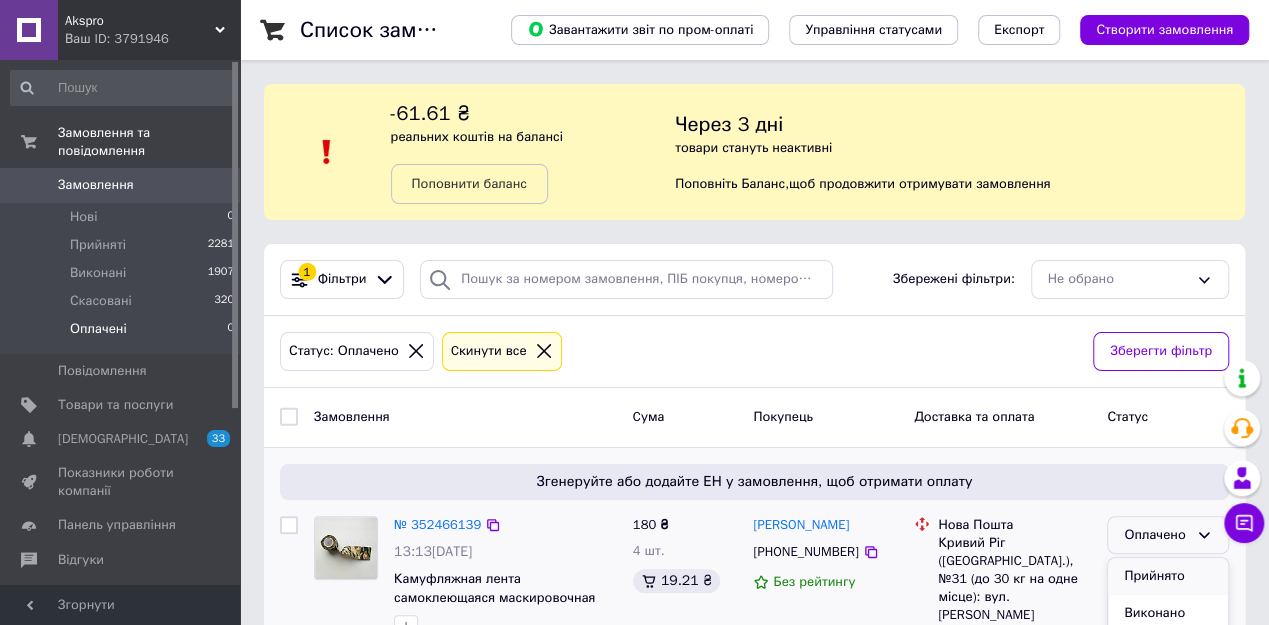 click on "Прийнято" at bounding box center [1168, 576] 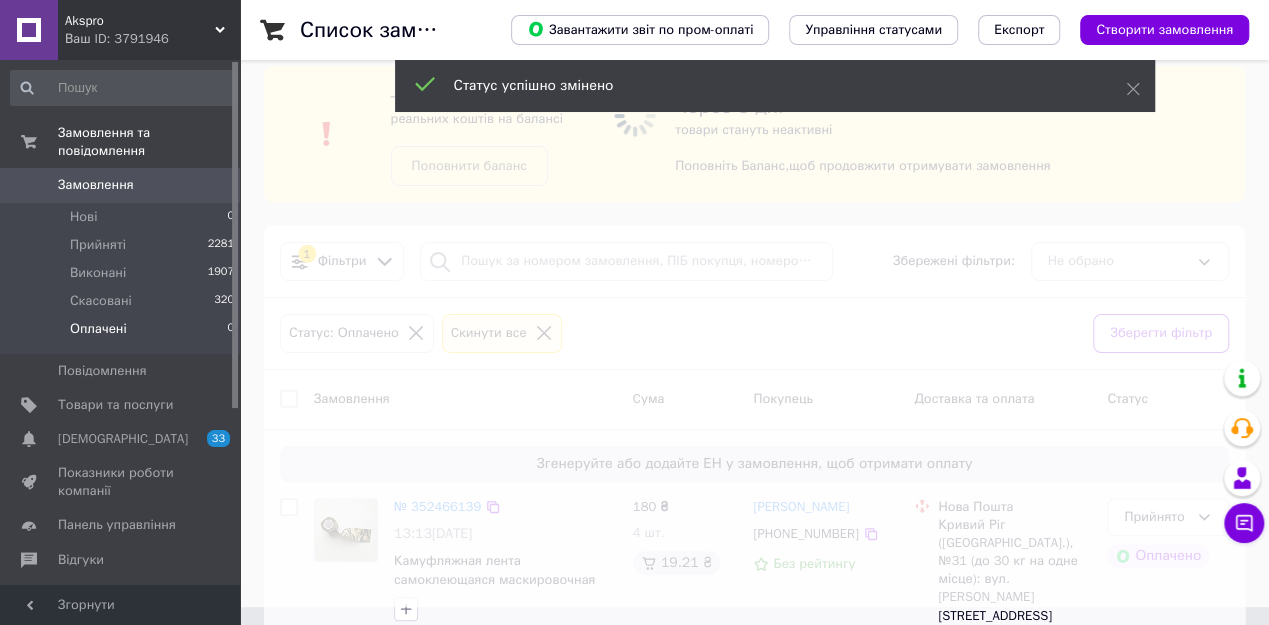 scroll, scrollTop: 90, scrollLeft: 0, axis: vertical 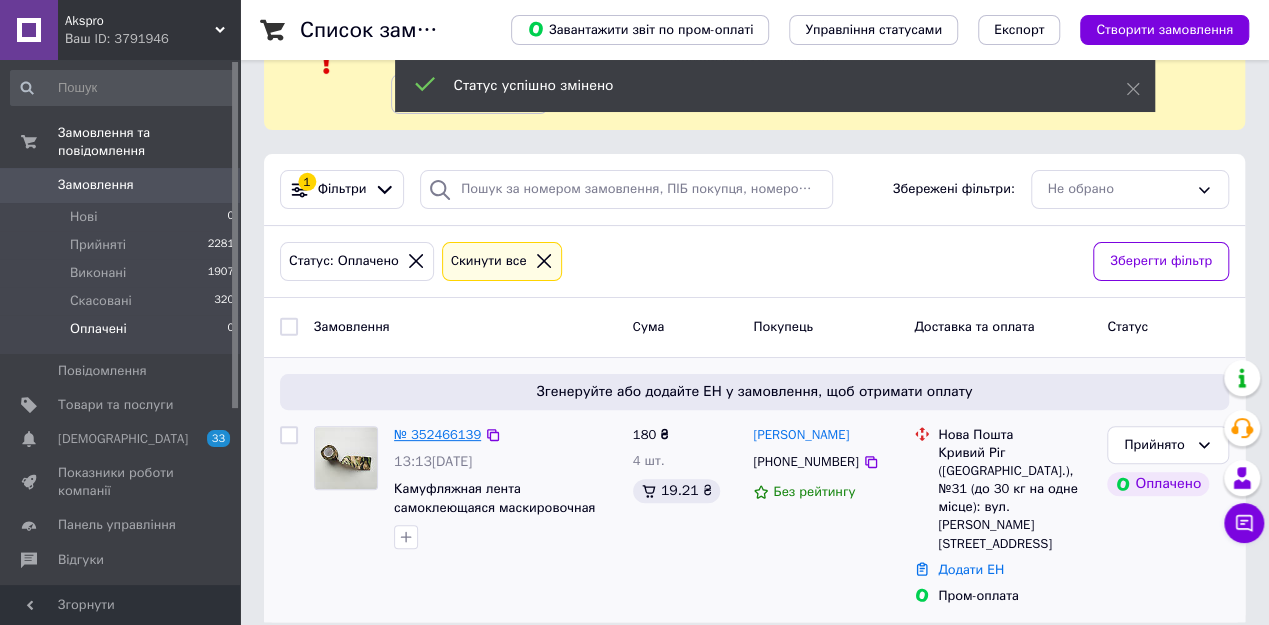 click on "№ 352466139" at bounding box center (437, 434) 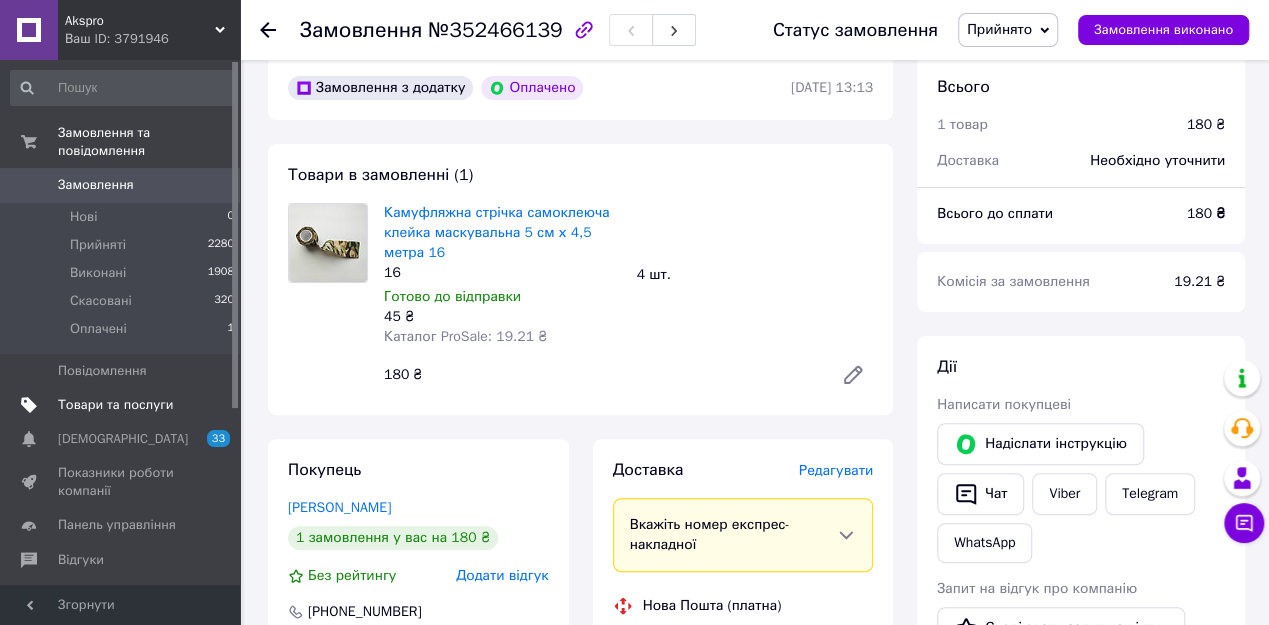 click on "Товари та послуги" at bounding box center (115, 405) 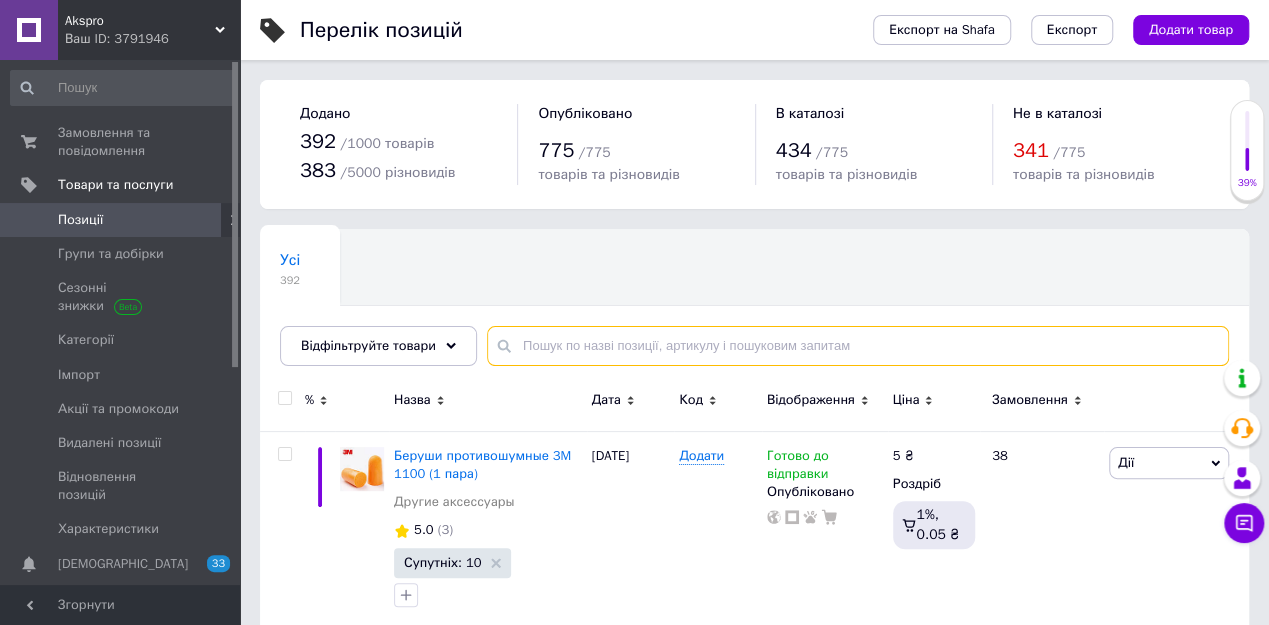 click at bounding box center [858, 346] 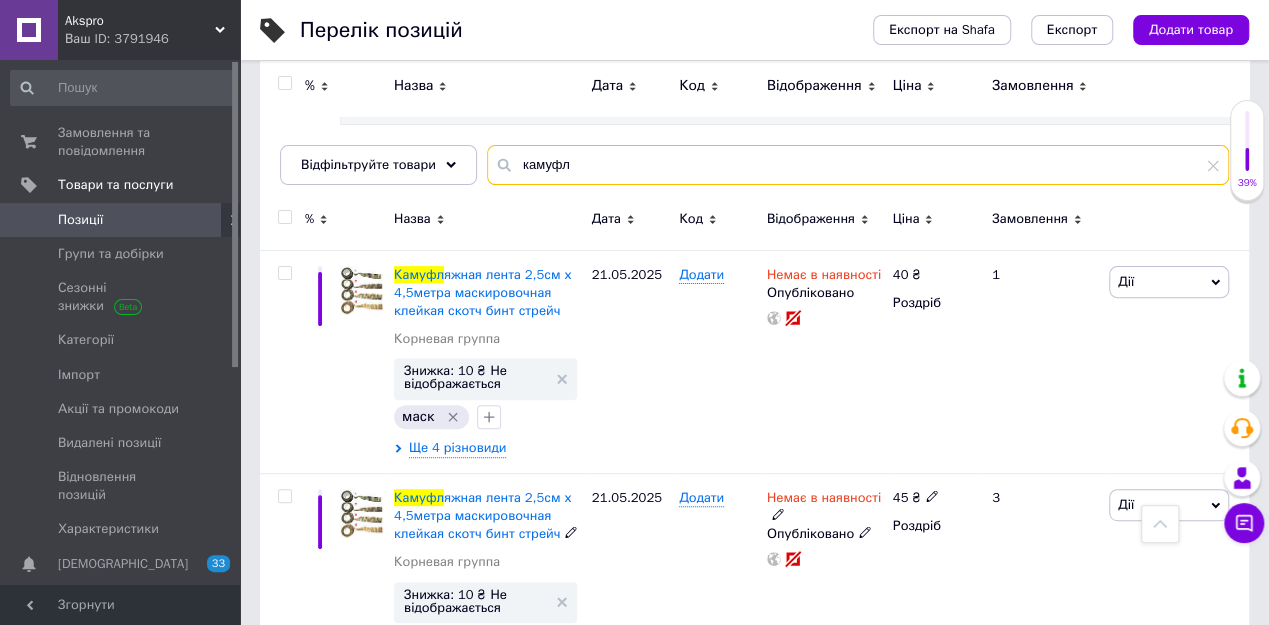scroll, scrollTop: 80, scrollLeft: 0, axis: vertical 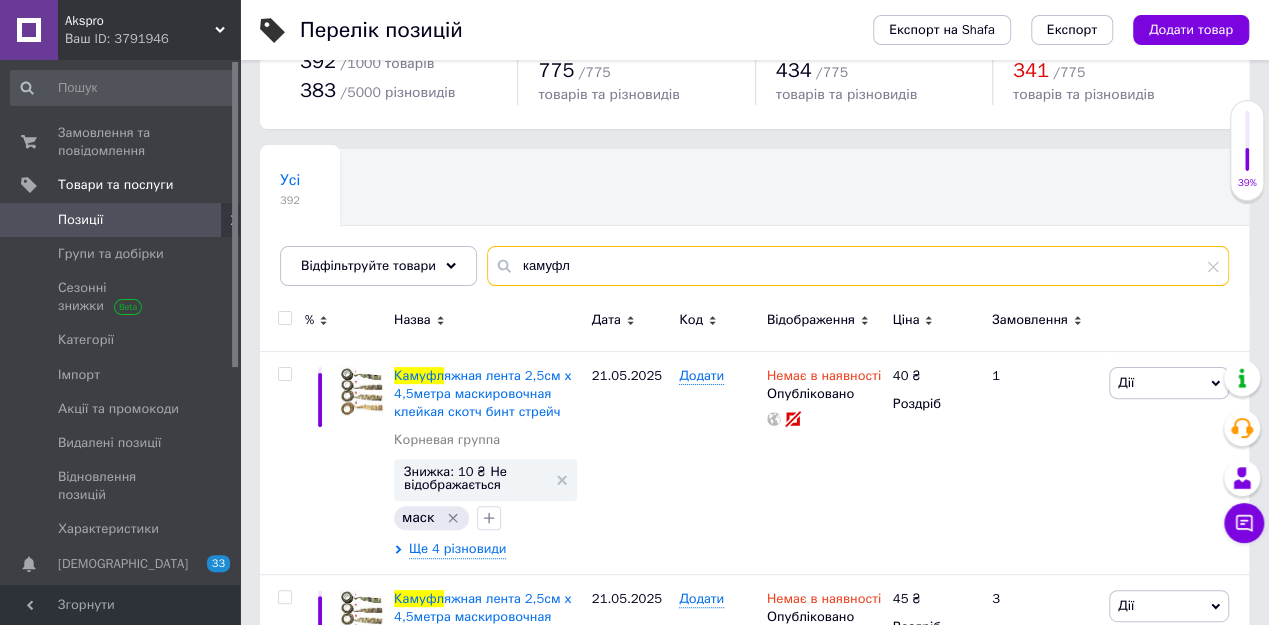 type on "камуфл" 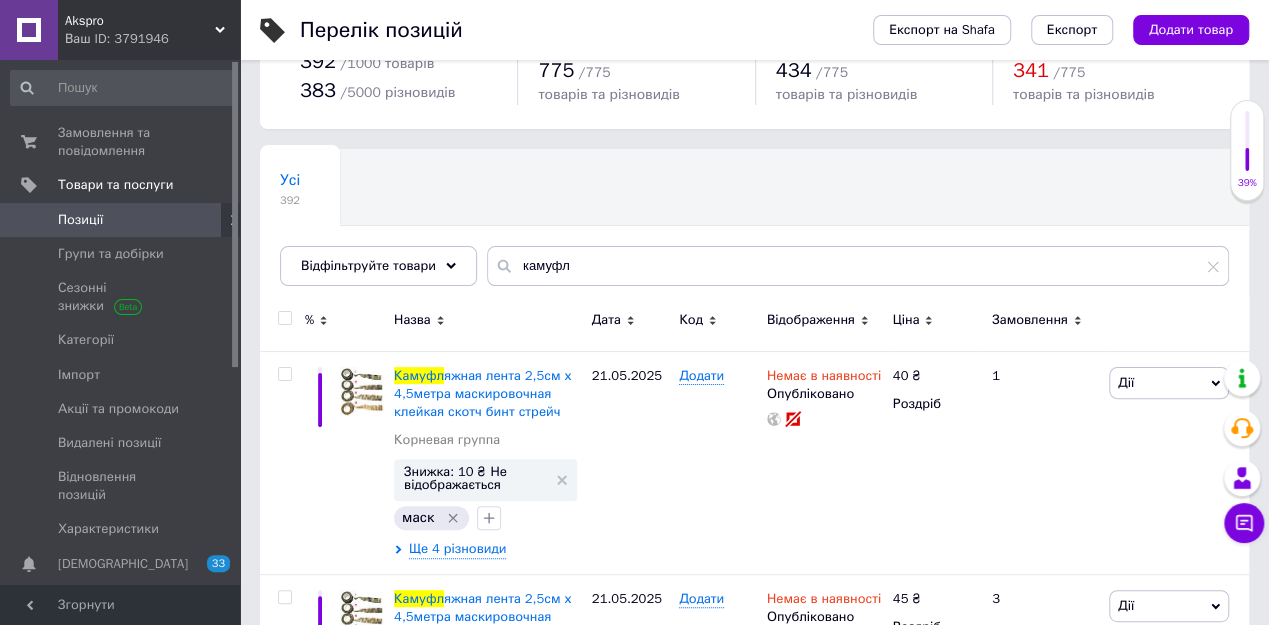 click on "Замовлення" at bounding box center [1030, 320] 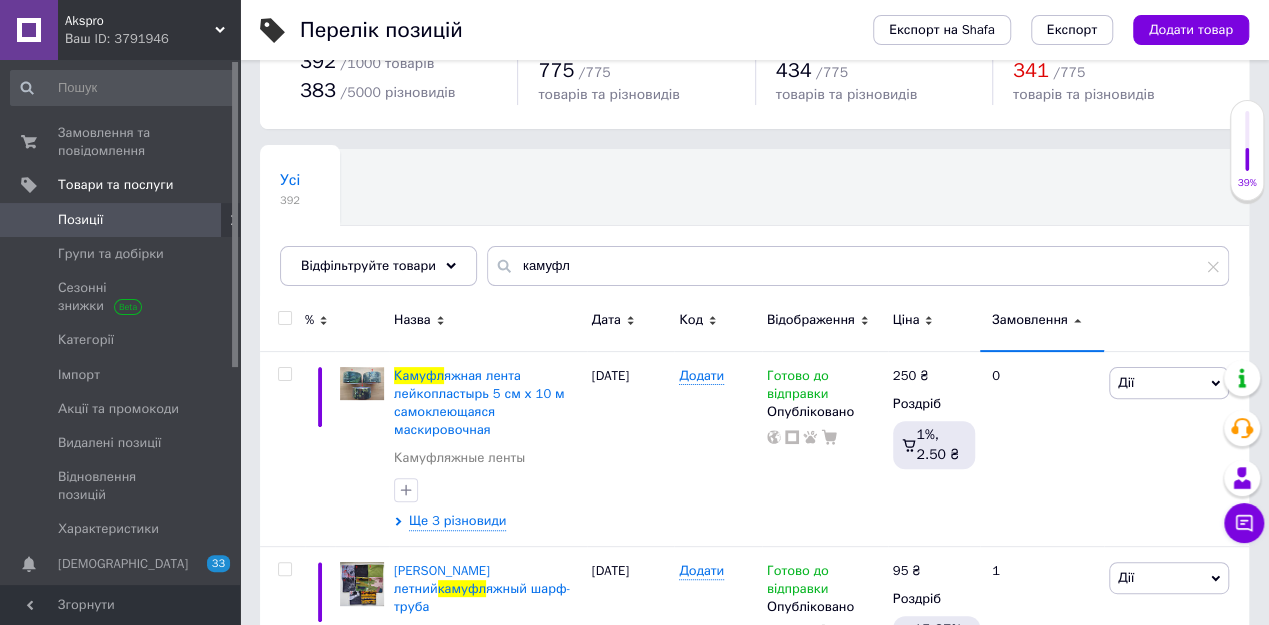click on "Замовлення" at bounding box center (1030, 320) 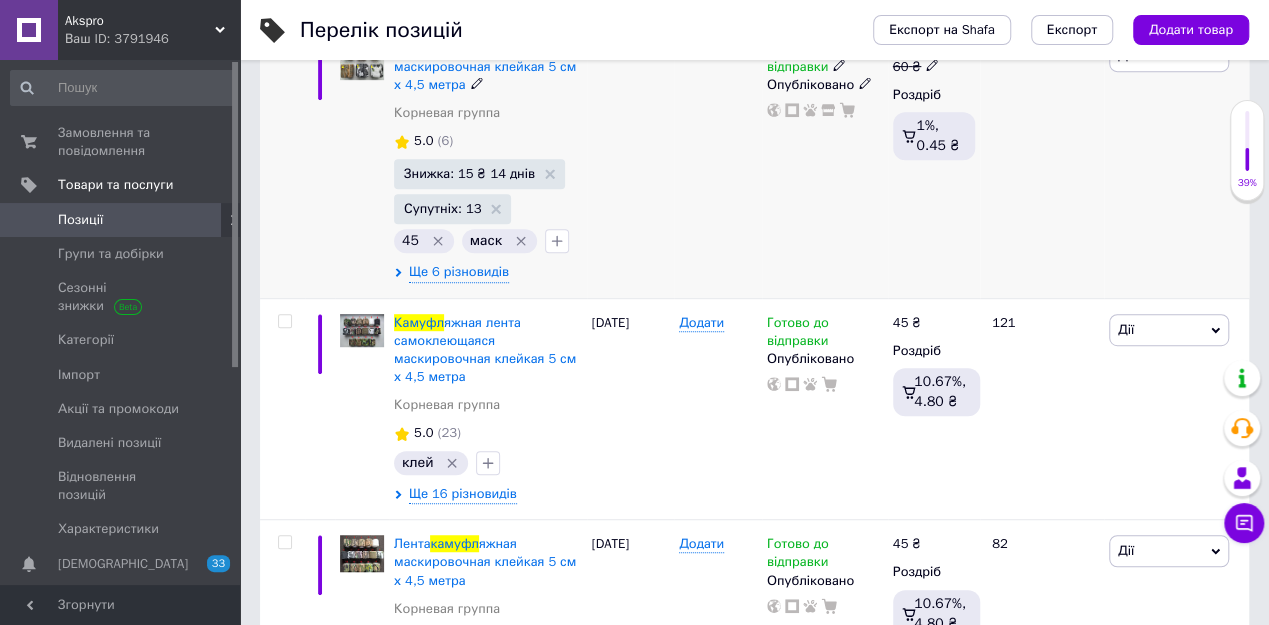 scroll, scrollTop: 480, scrollLeft: 0, axis: vertical 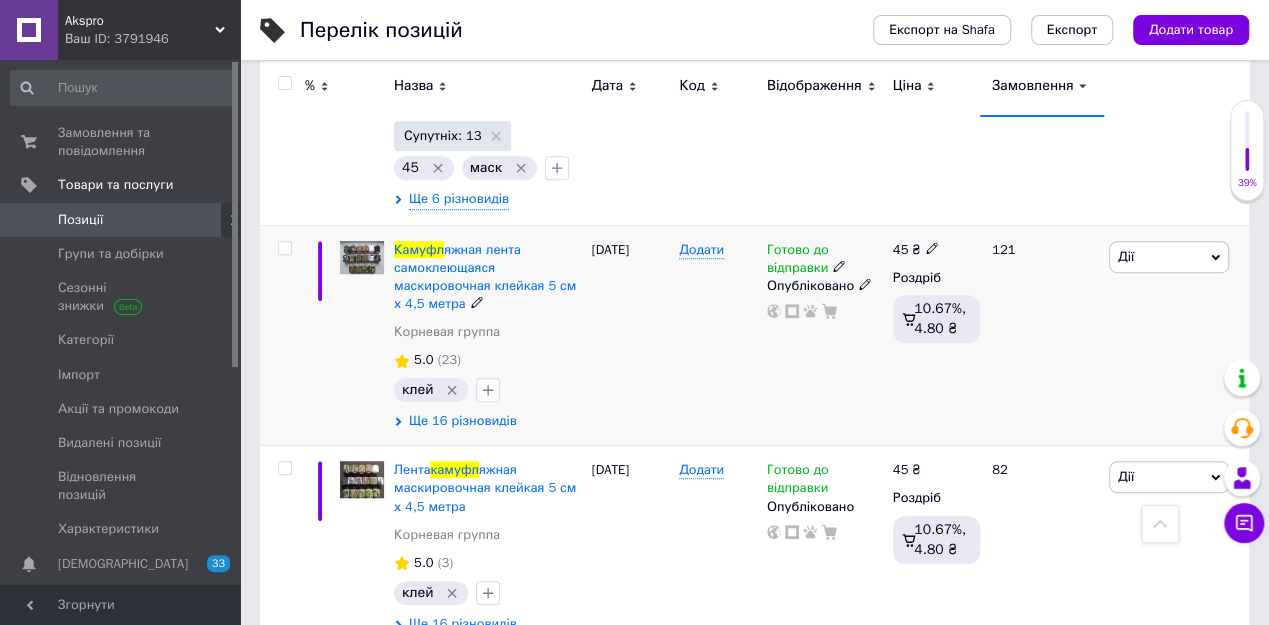 click on "Ще 16 різновидів" at bounding box center (463, 421) 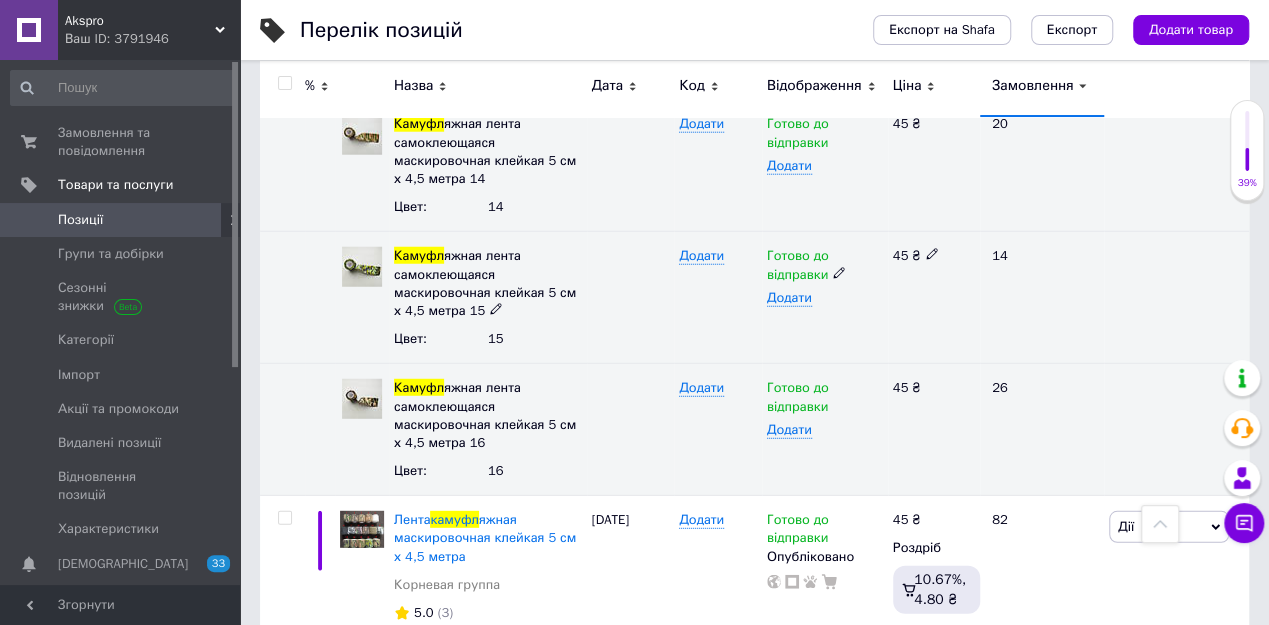 scroll, scrollTop: 2640, scrollLeft: 0, axis: vertical 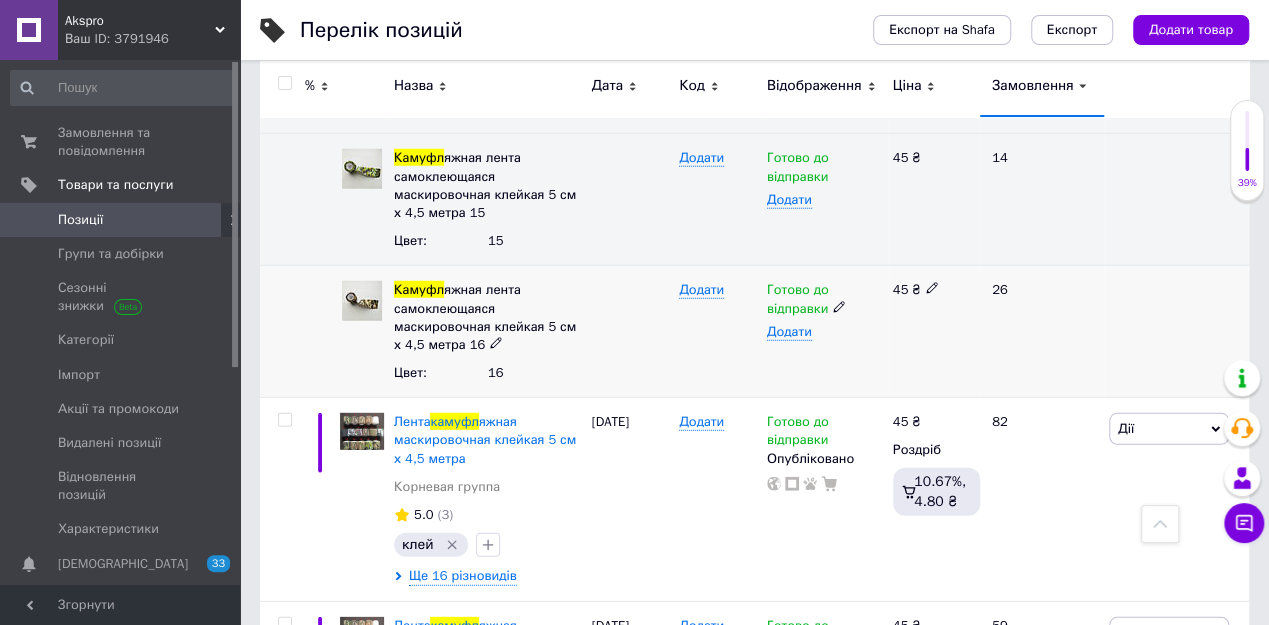 click 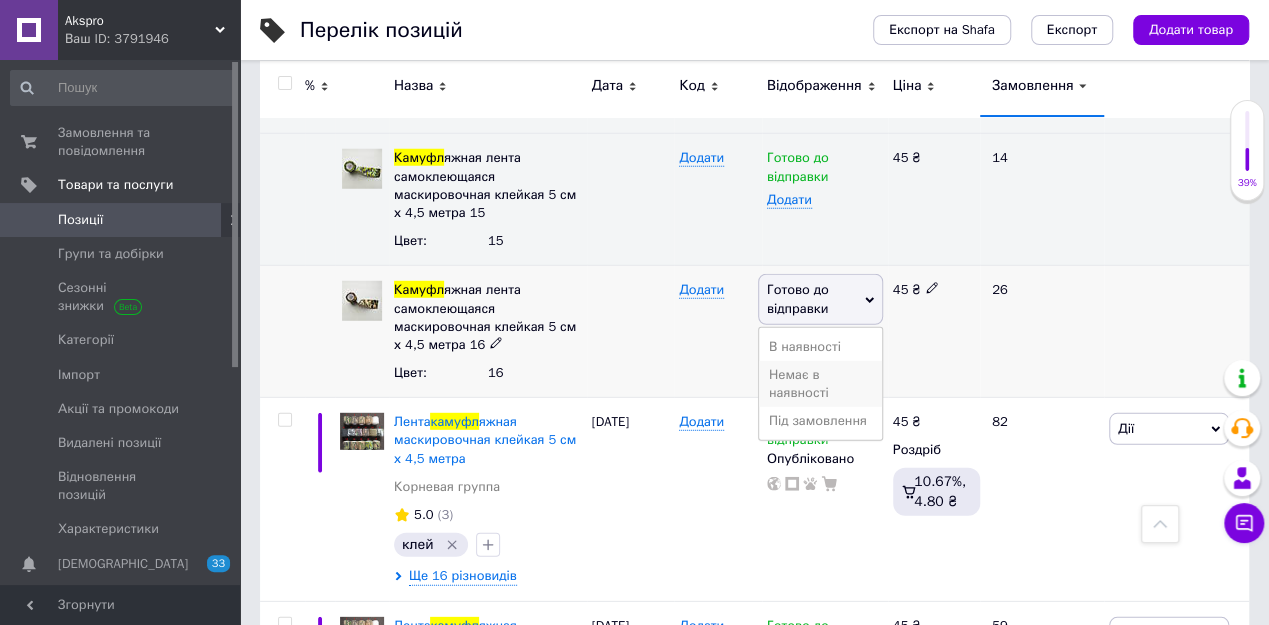 click on "Немає в наявності" at bounding box center [820, 384] 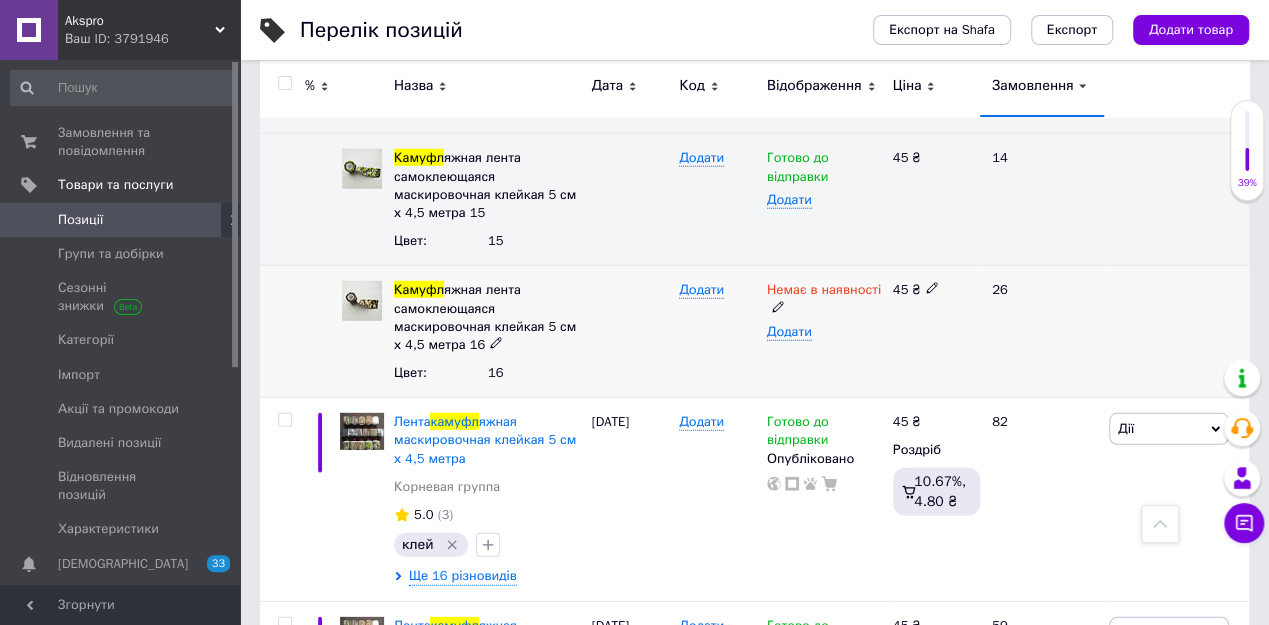 click at bounding box center [631, 332] 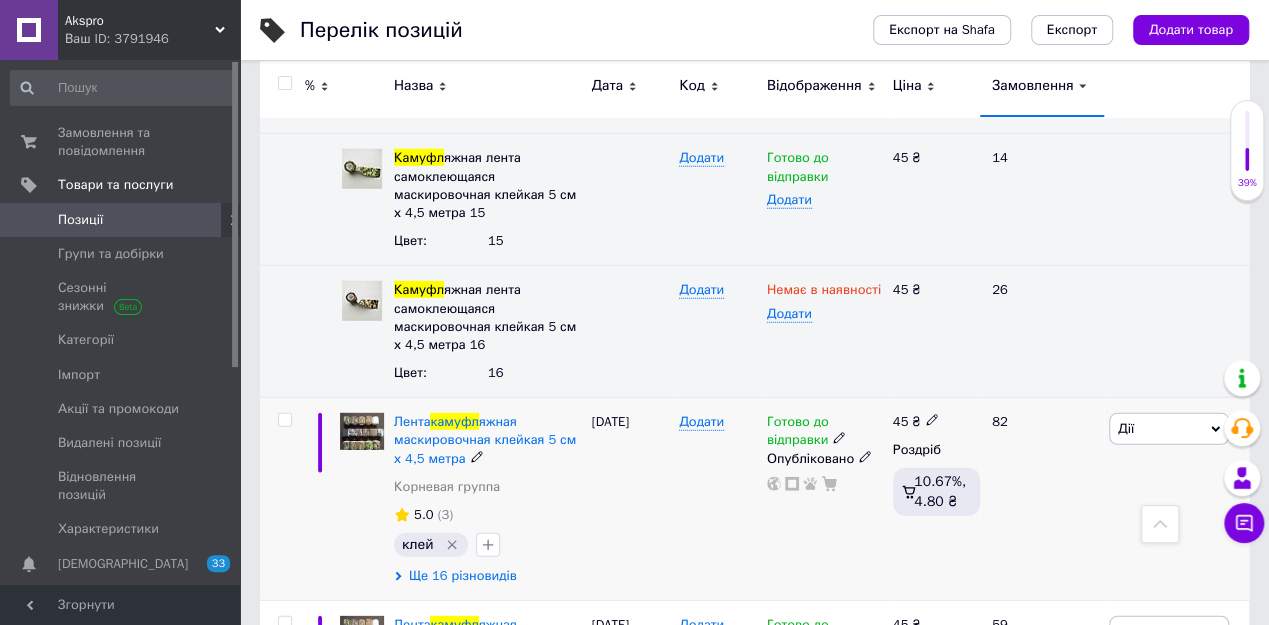 click on "Ще 16 різновидів" at bounding box center [463, 576] 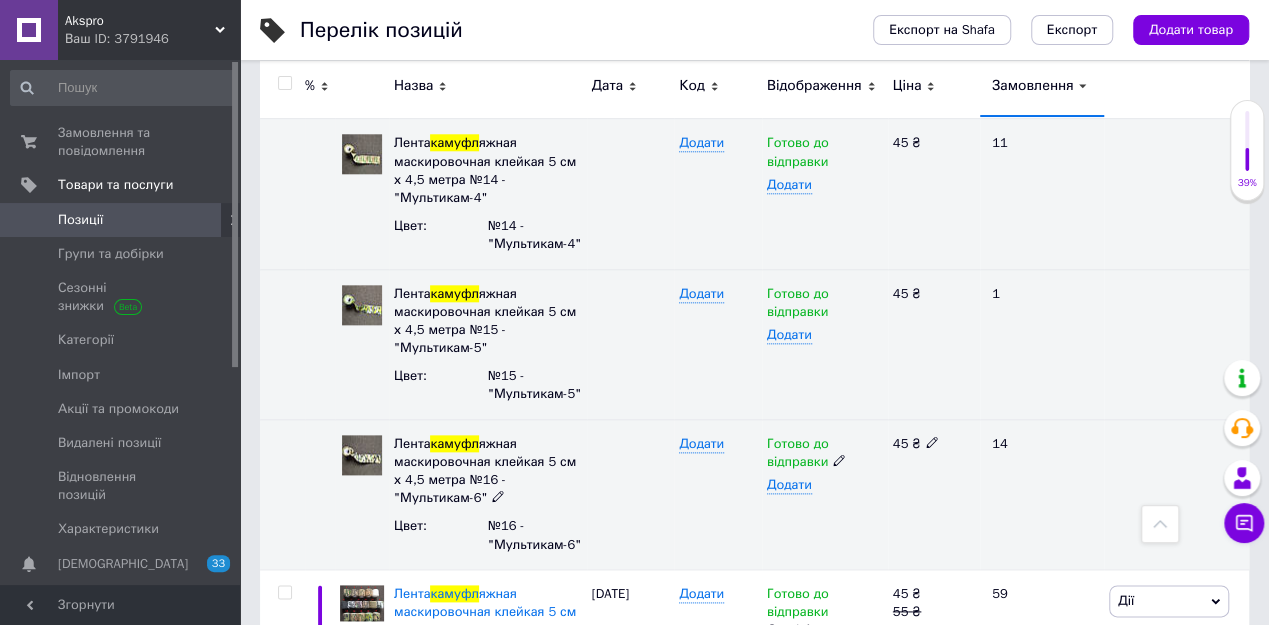 scroll, scrollTop: 4800, scrollLeft: 0, axis: vertical 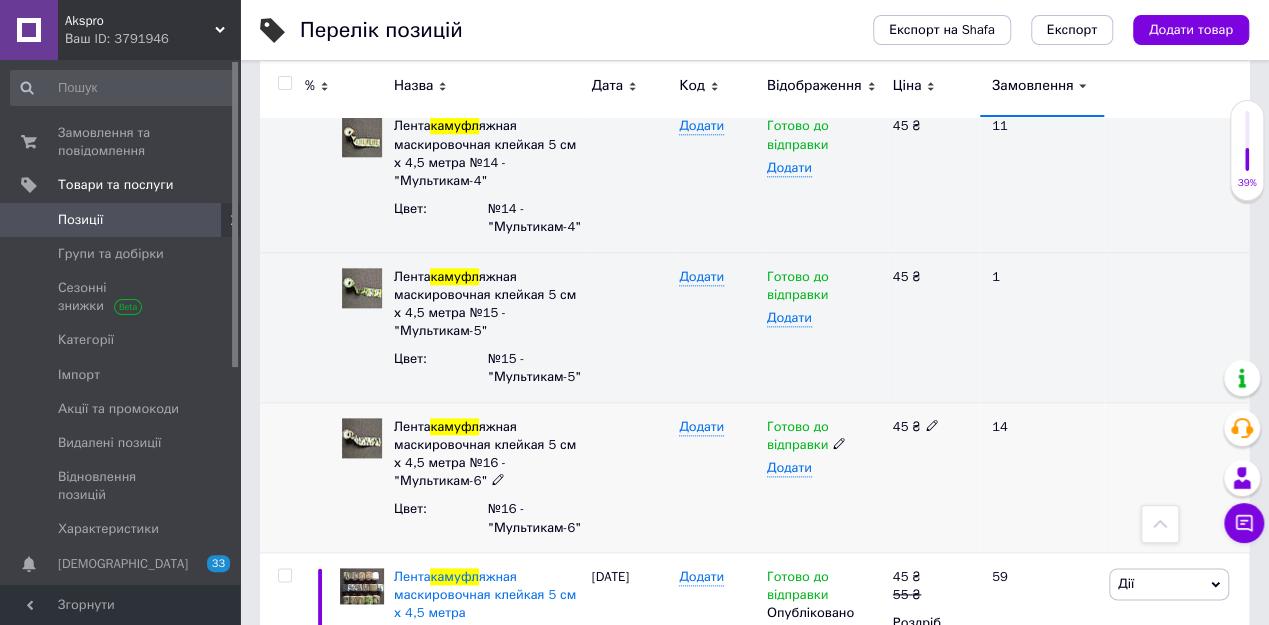 click 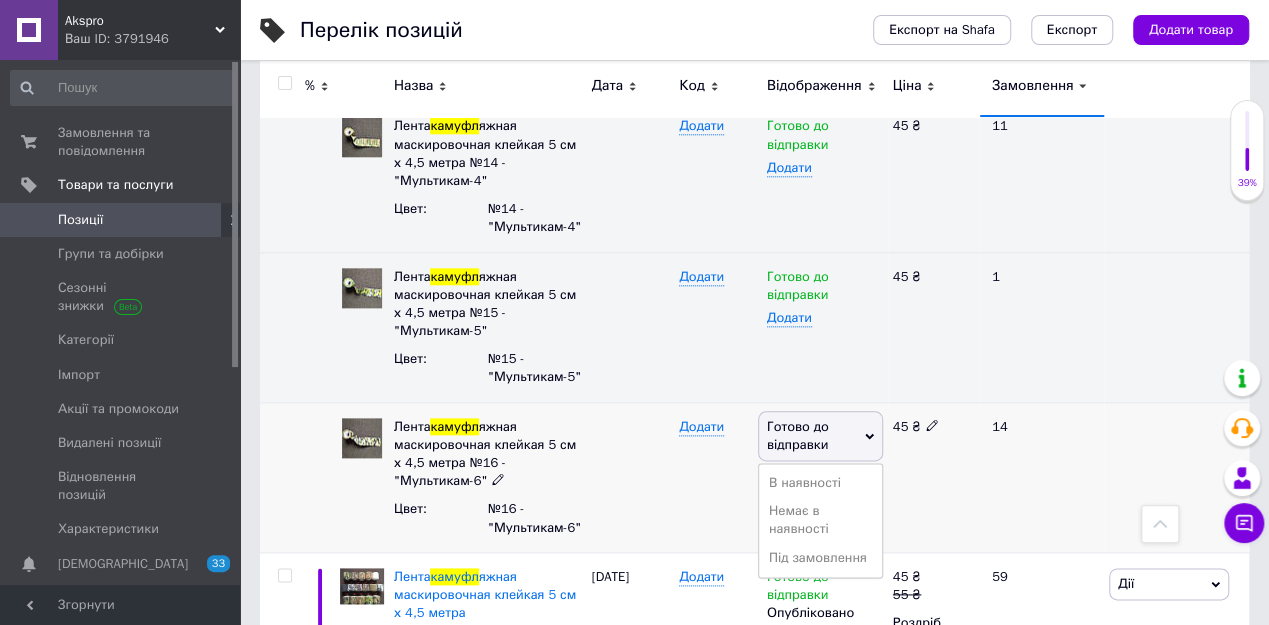 click on "Немає в наявності" at bounding box center (820, 520) 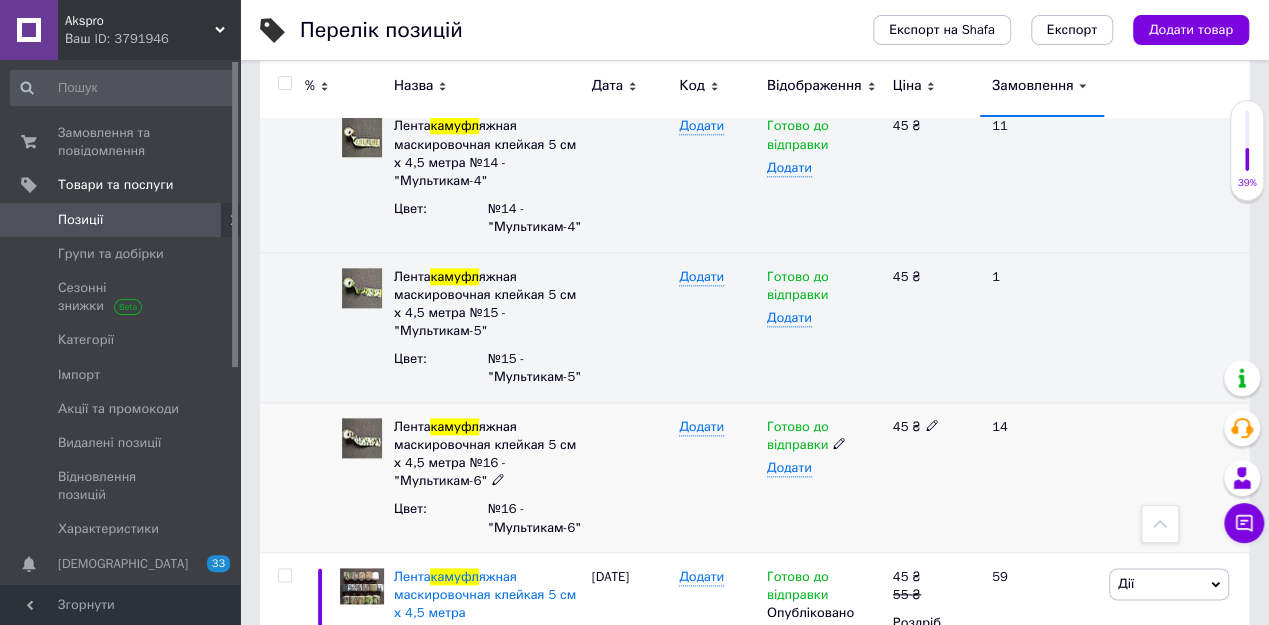 click on "Додати" at bounding box center [718, 477] 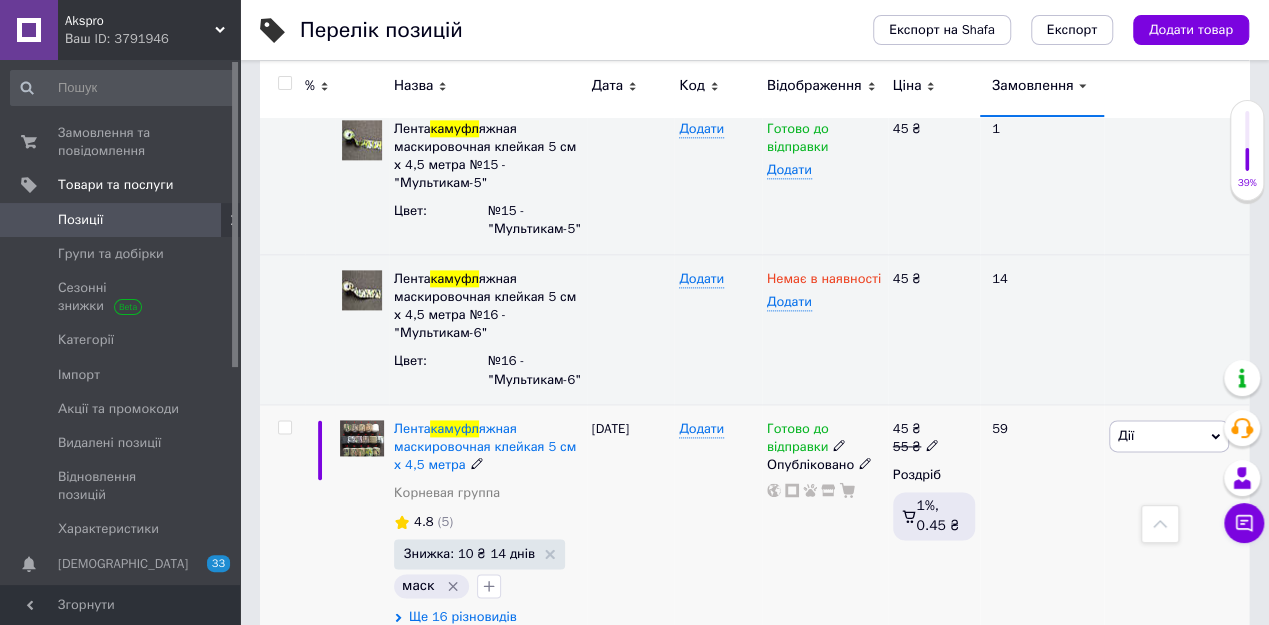 scroll, scrollTop: 5040, scrollLeft: 0, axis: vertical 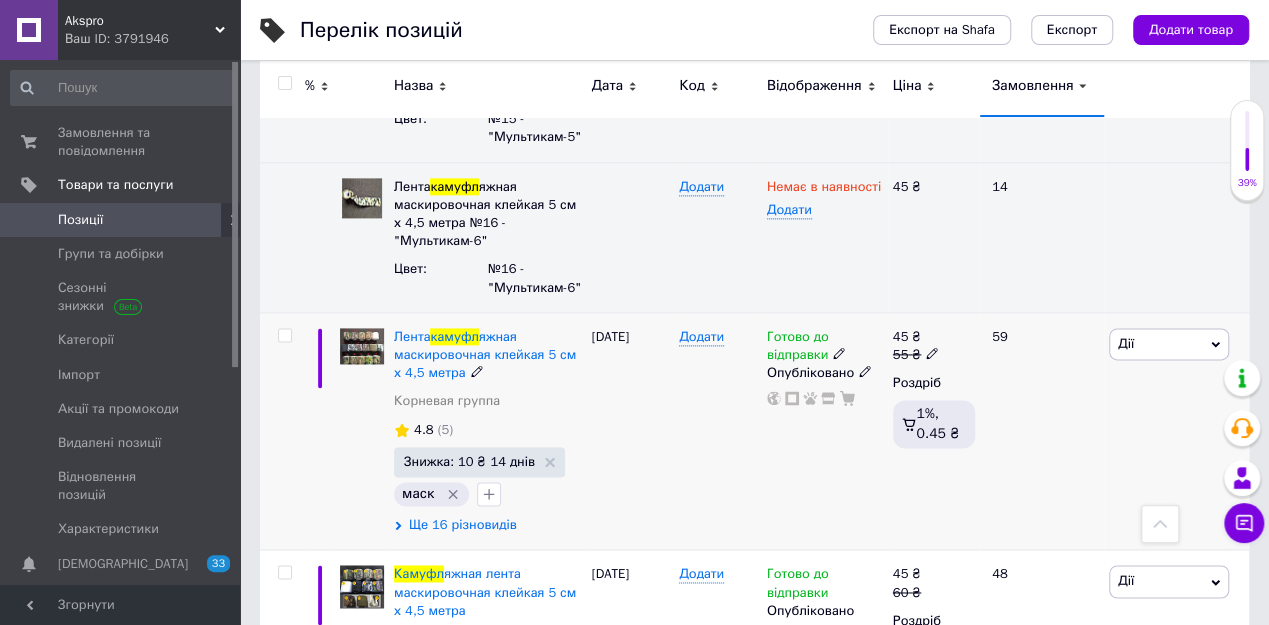 click on "Ще 16 різновидів" at bounding box center (463, 525) 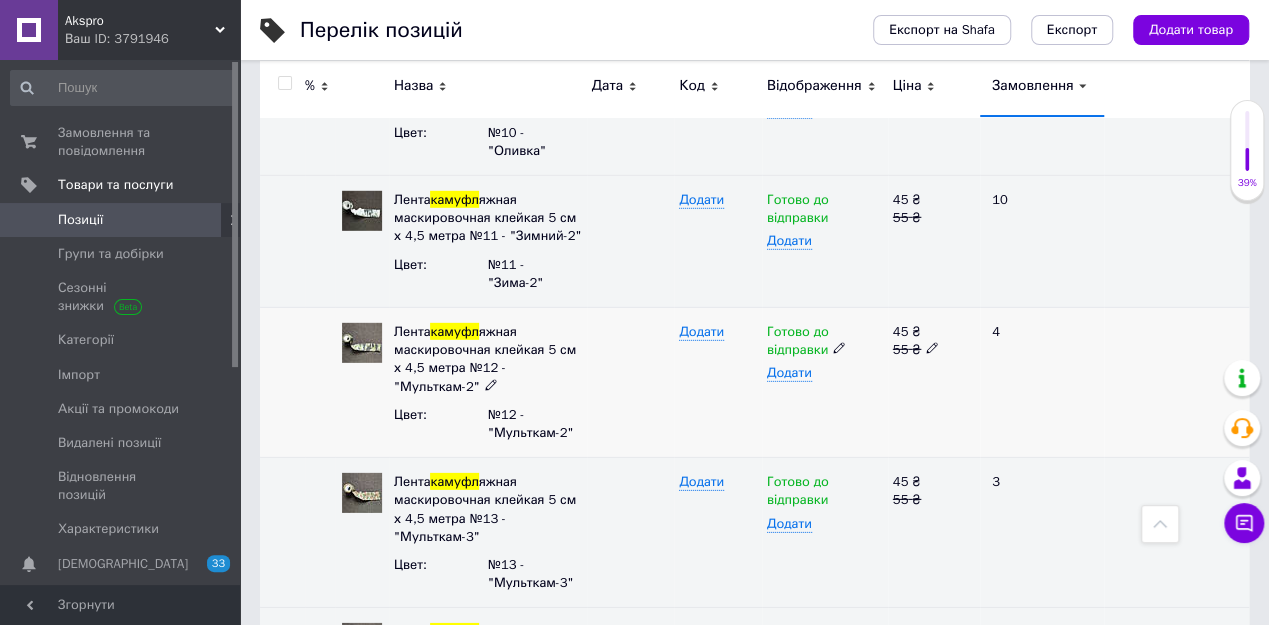 scroll, scrollTop: 6880, scrollLeft: 0, axis: vertical 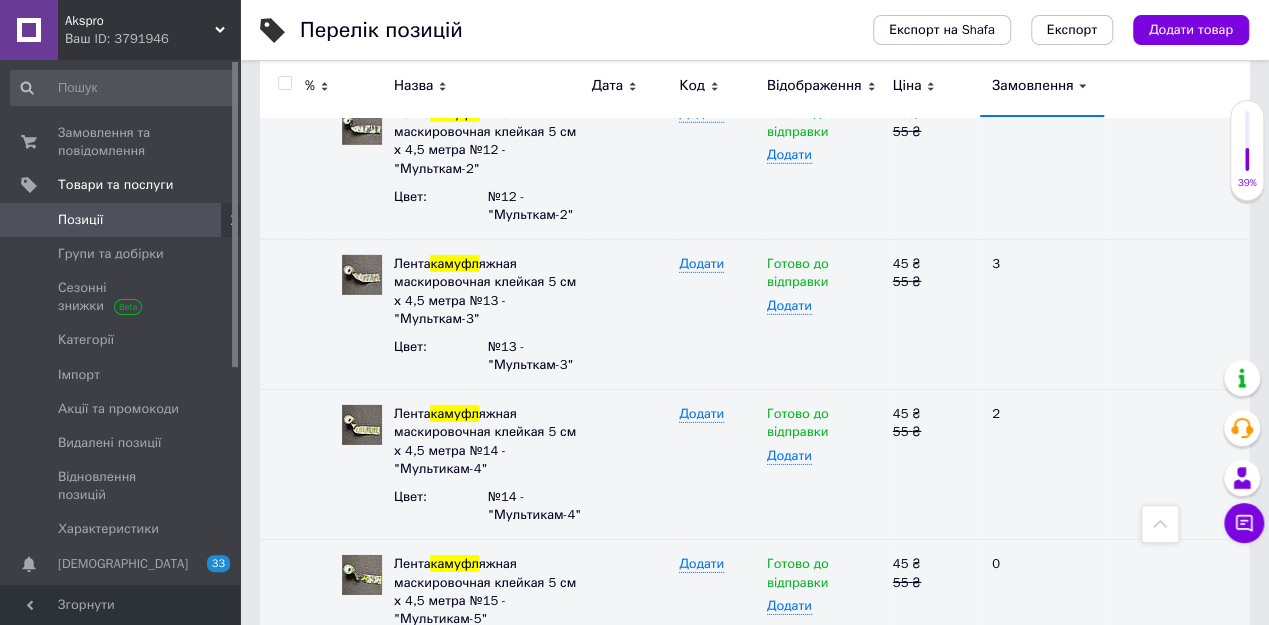 click 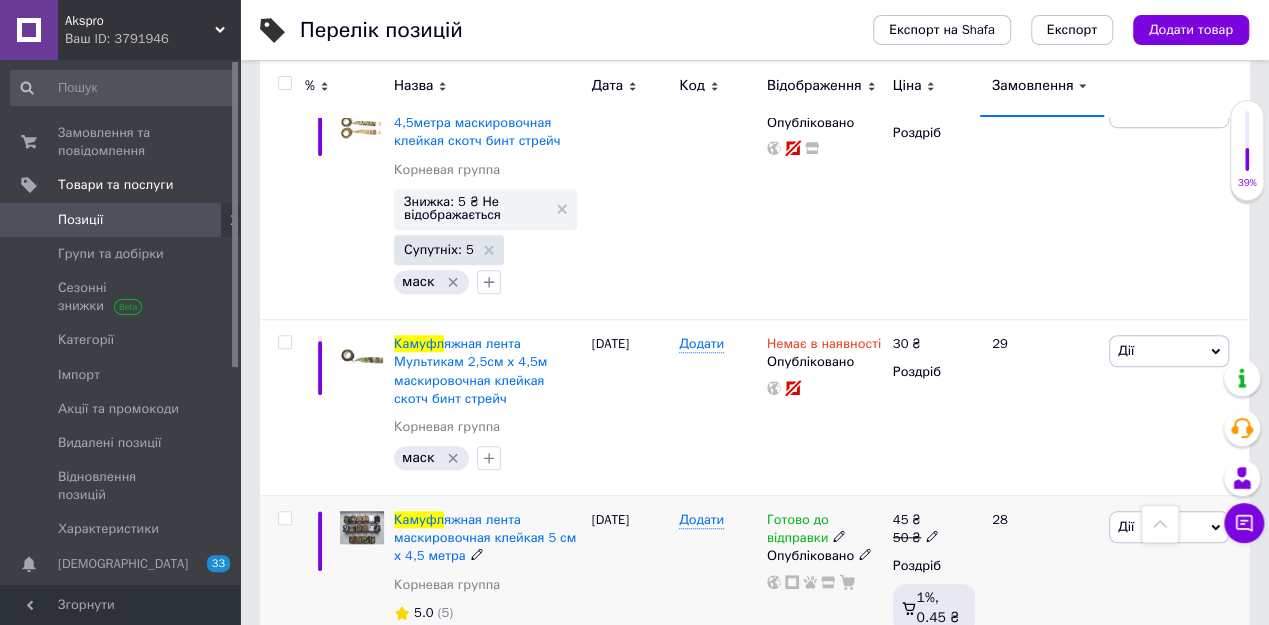 scroll, scrollTop: 8400, scrollLeft: 0, axis: vertical 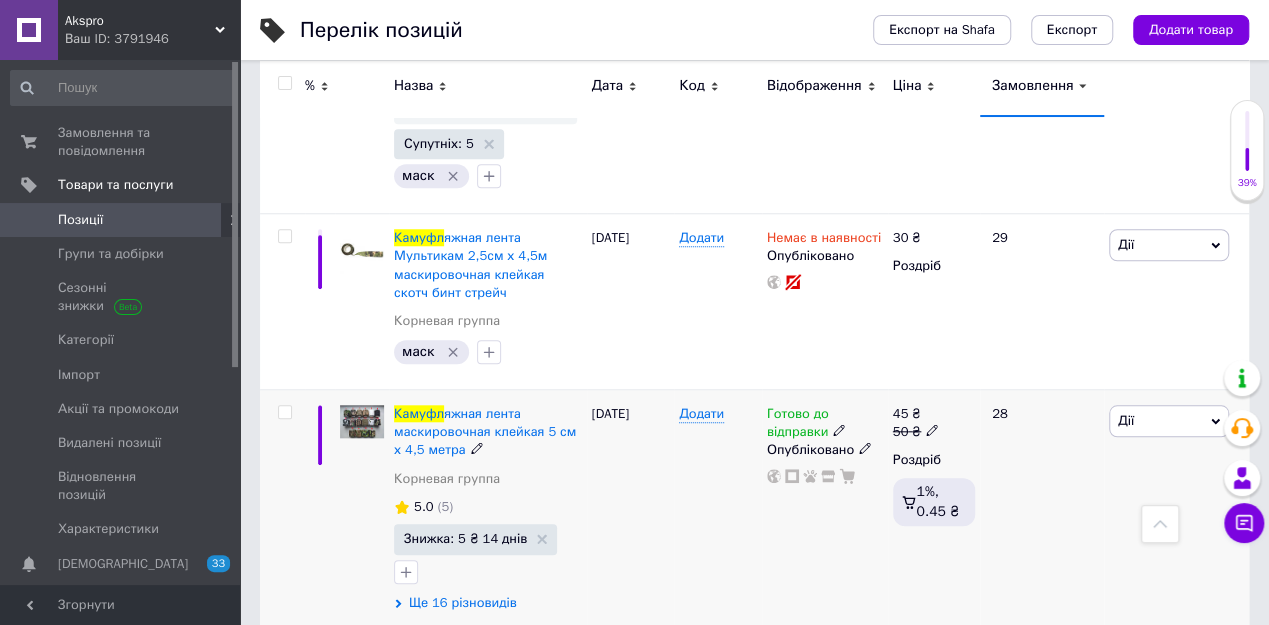 click on "Ще 16 різновидів" at bounding box center [463, 603] 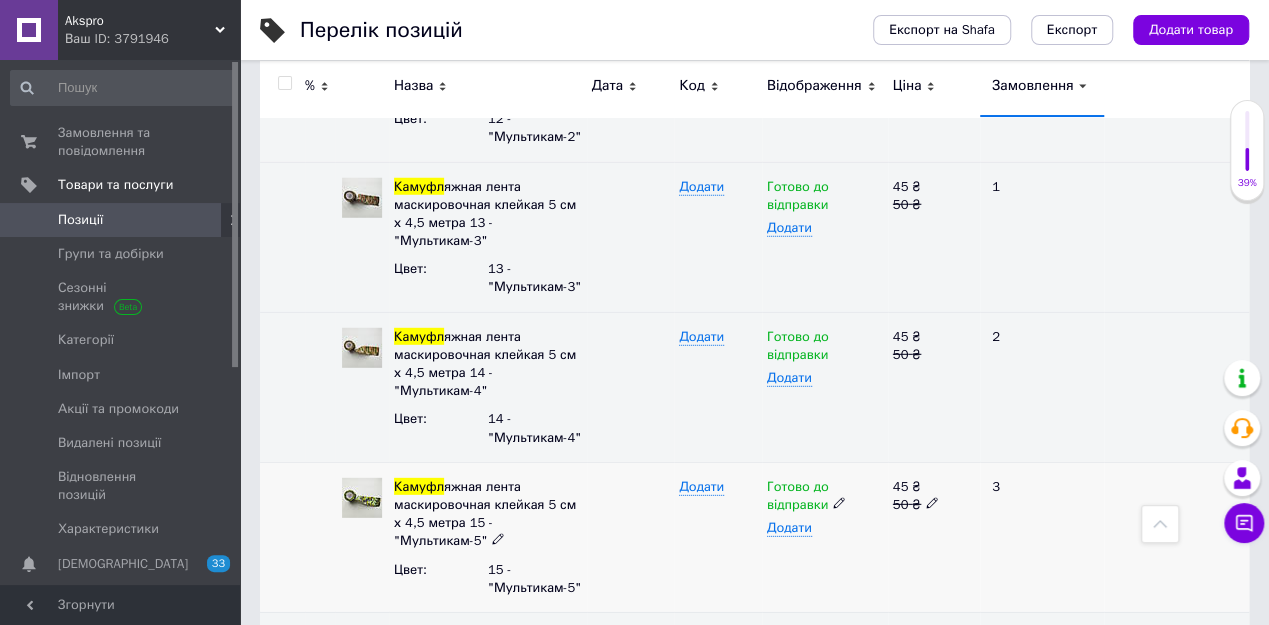 scroll, scrollTop: 10320, scrollLeft: 0, axis: vertical 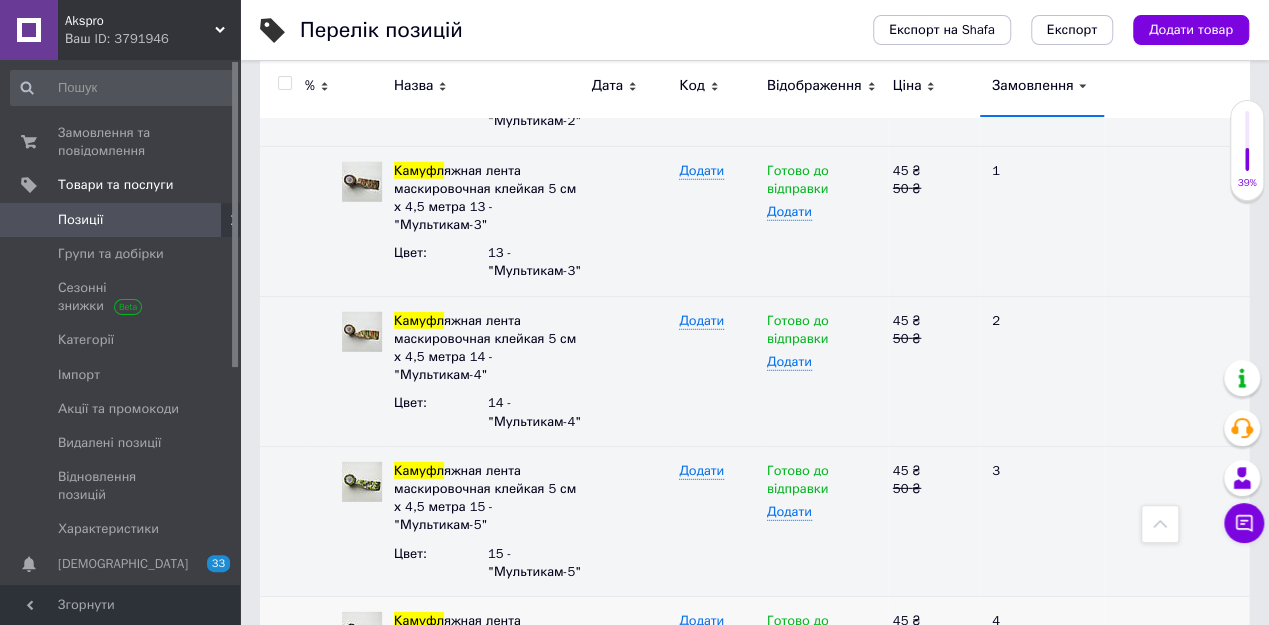click 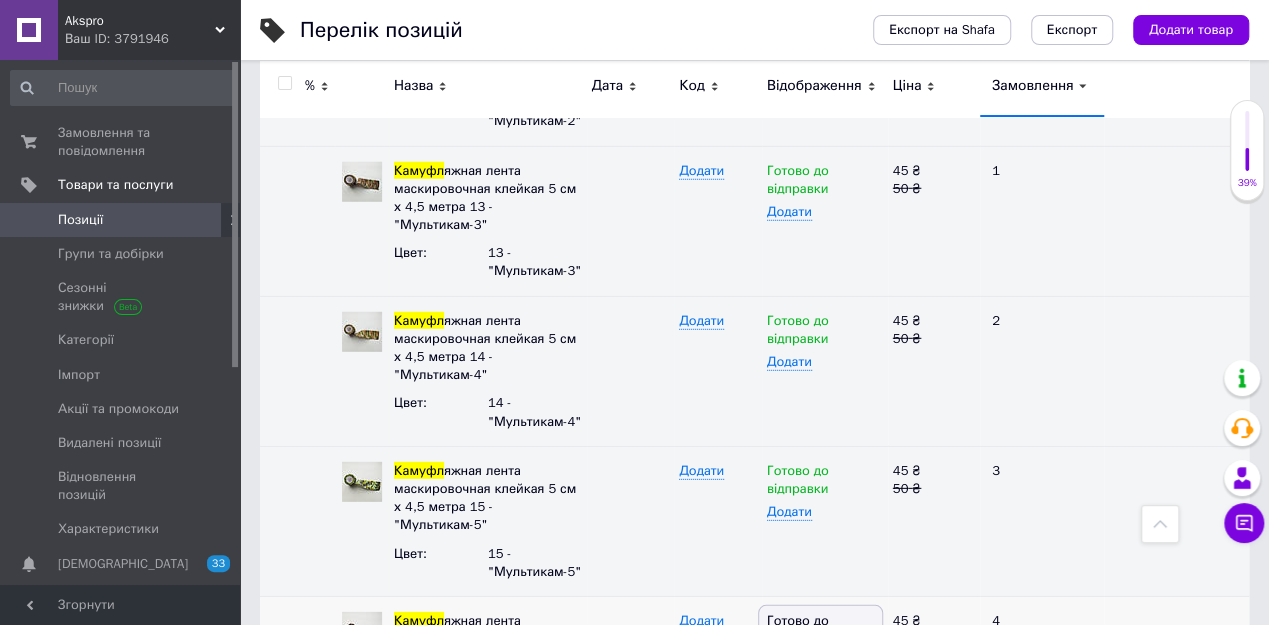 click on "Немає в наявності" at bounding box center (820, 714) 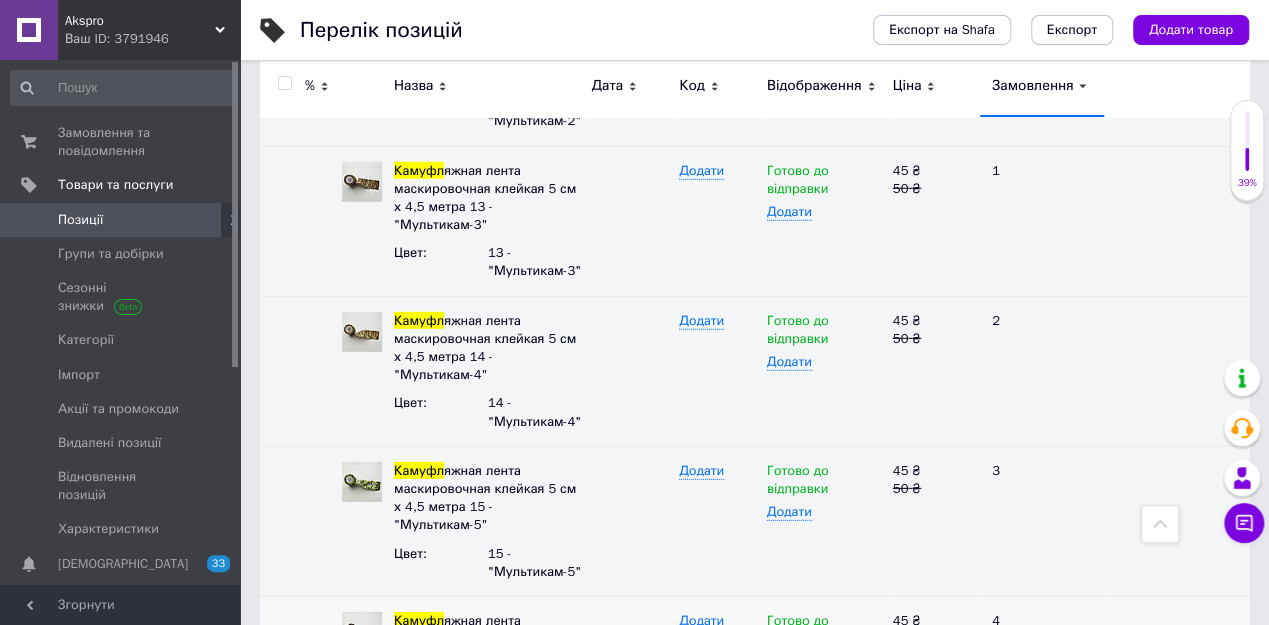 click at bounding box center (631, 671) 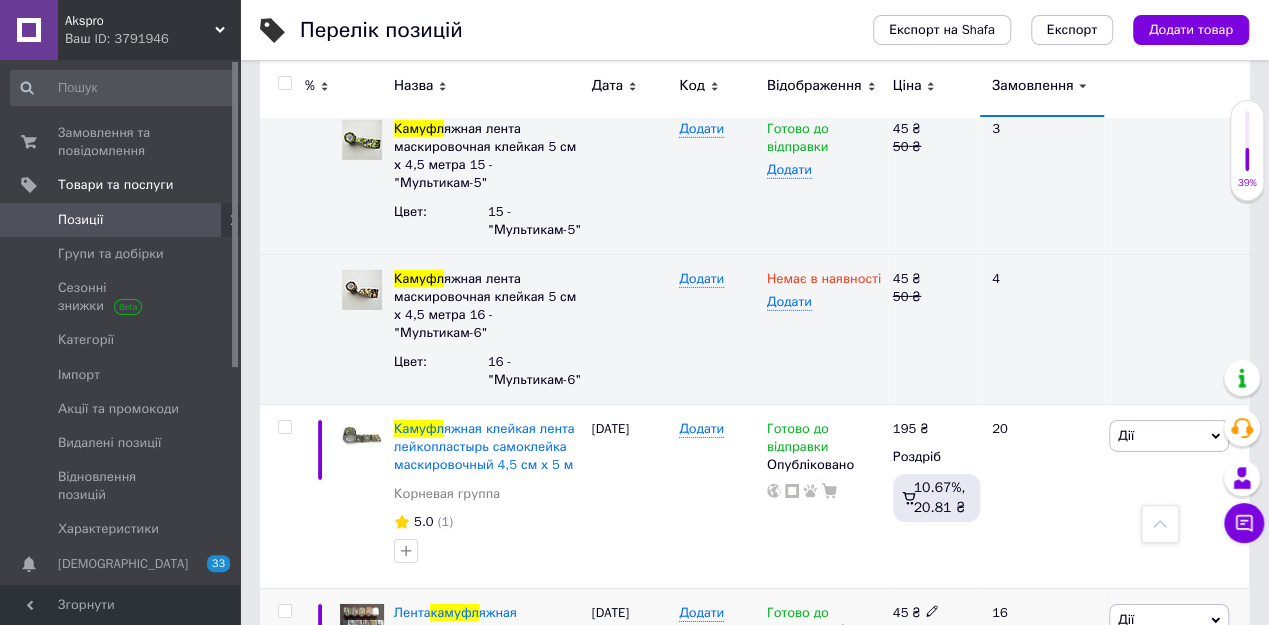 scroll, scrollTop: 10720, scrollLeft: 0, axis: vertical 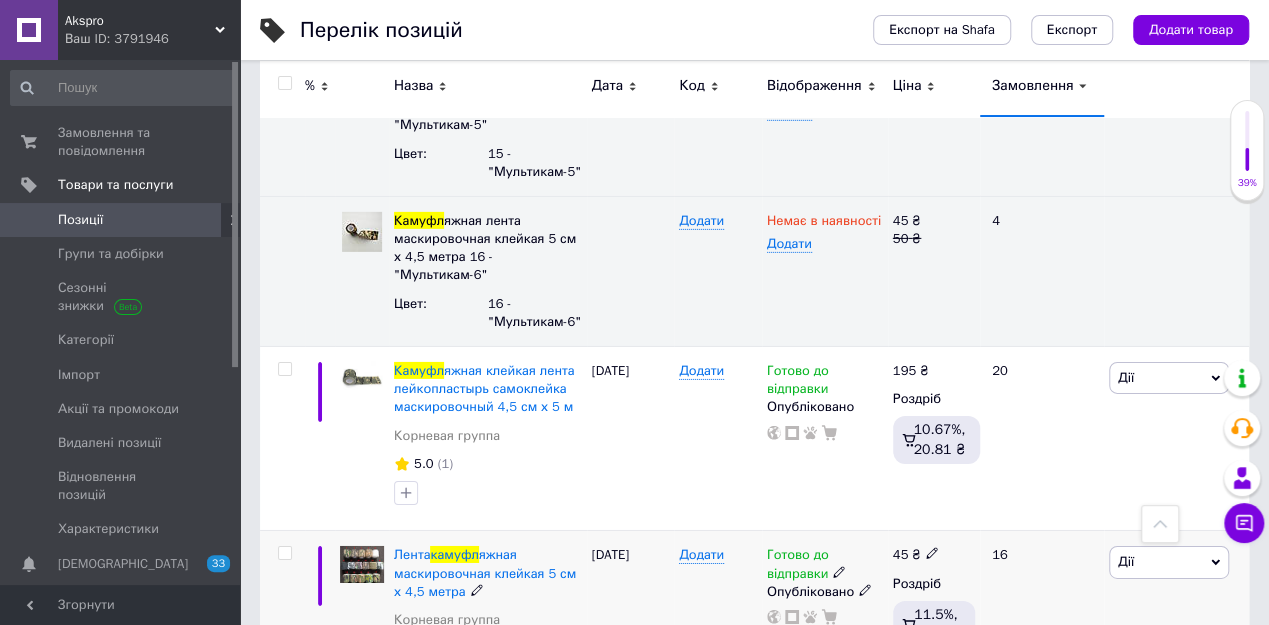 click on "Ще 16 різновидів" at bounding box center (463, 709) 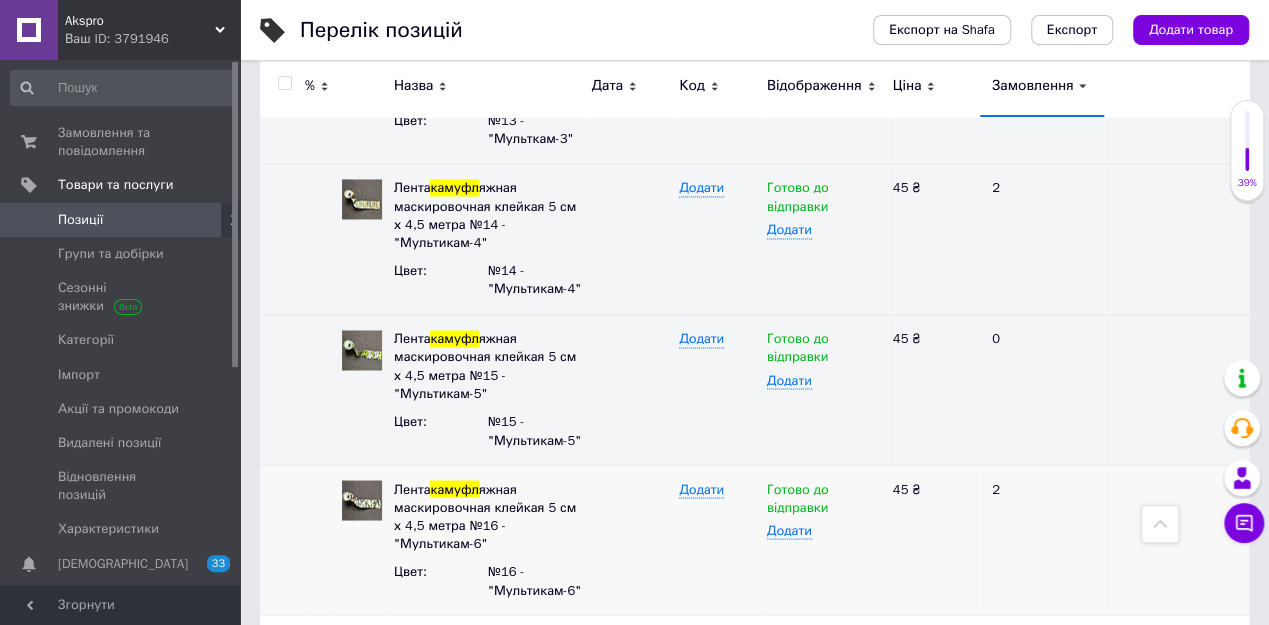 scroll, scrollTop: 12640, scrollLeft: 0, axis: vertical 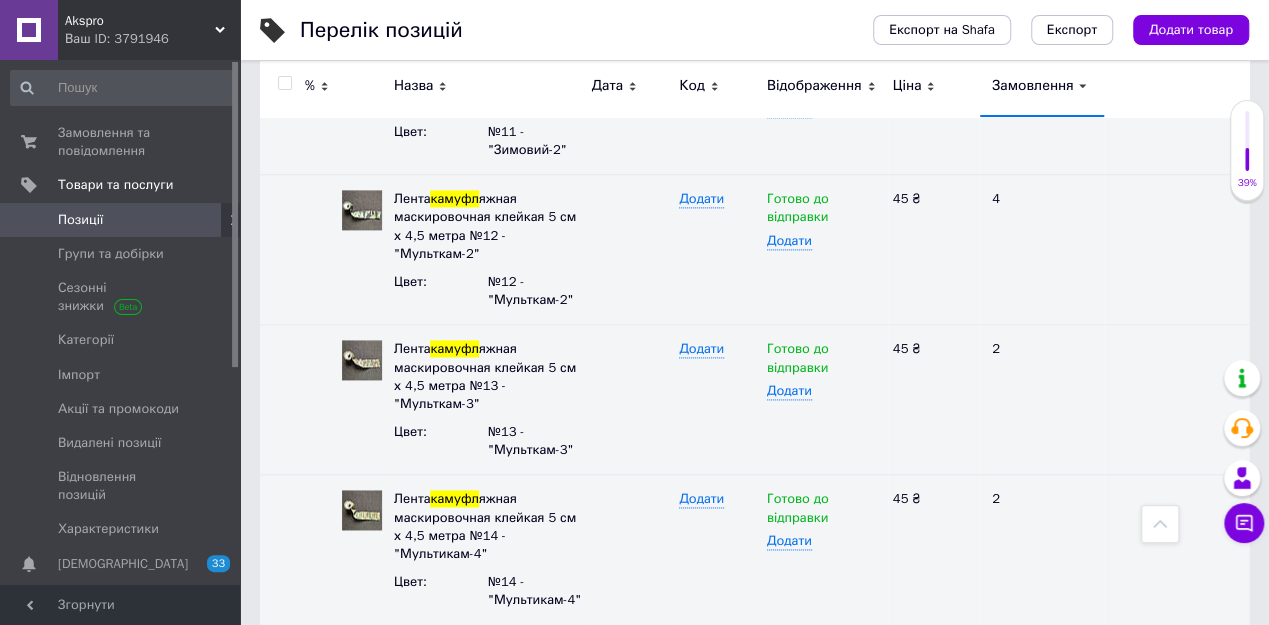click 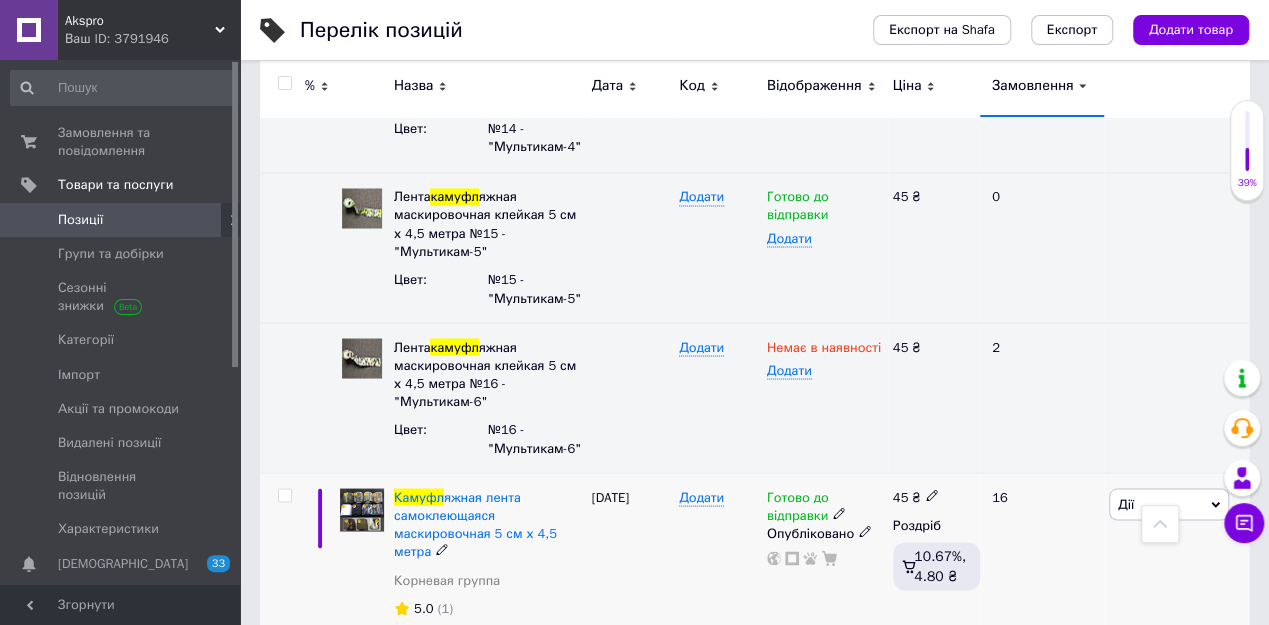 scroll, scrollTop: 13120, scrollLeft: 0, axis: vertical 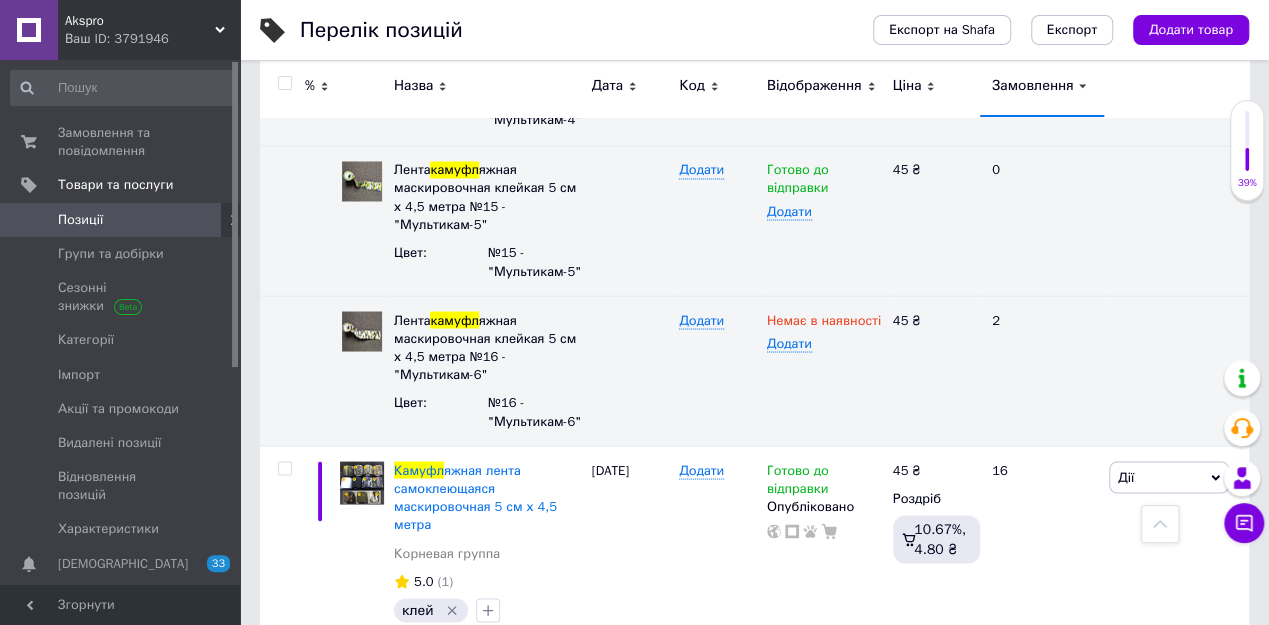 click on "Ще 16 різновидів" at bounding box center [463, 863] 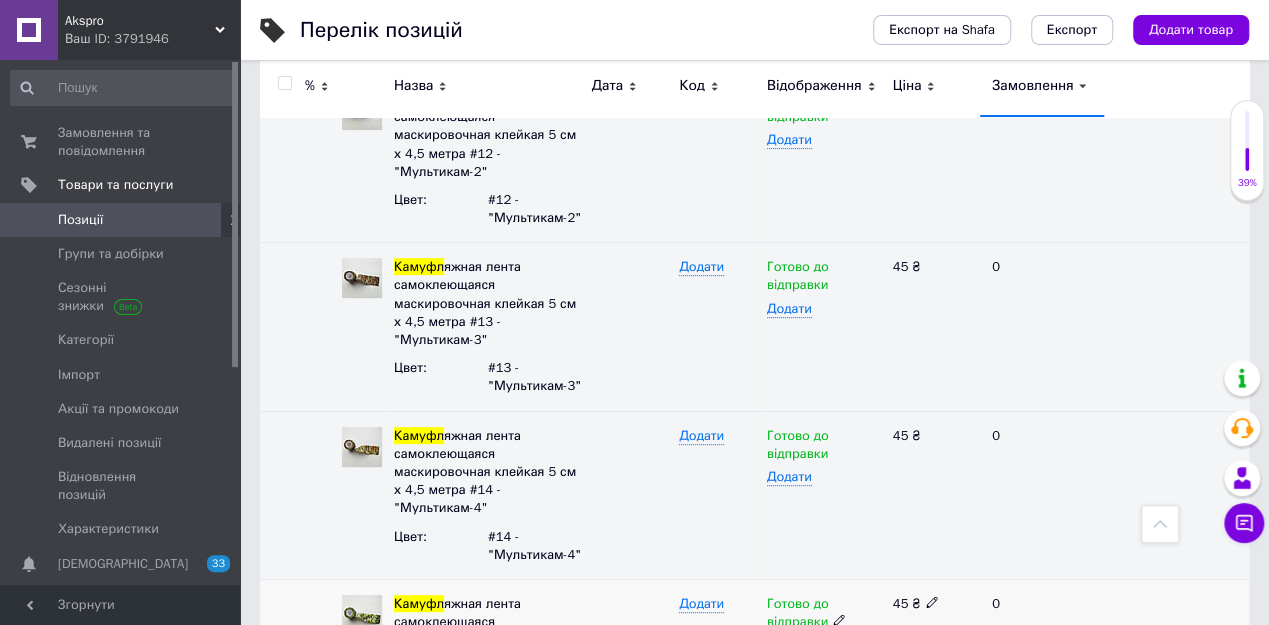 scroll, scrollTop: 15440, scrollLeft: 0, axis: vertical 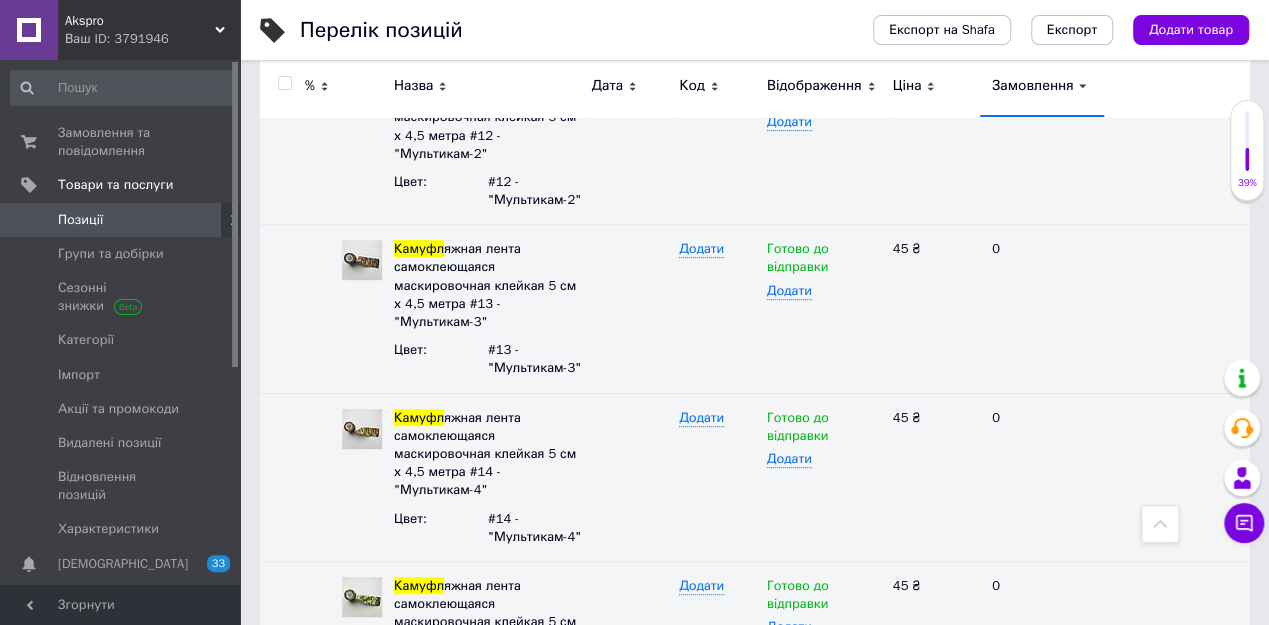 click 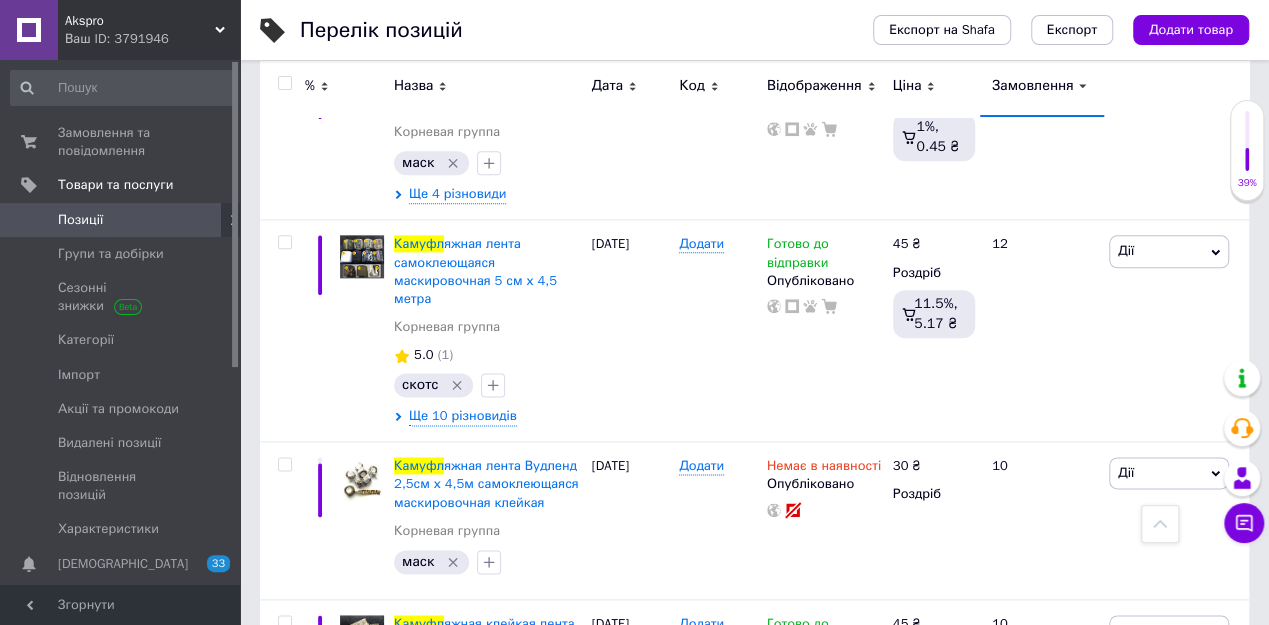 click on "2" at bounding box center (327, 1151) 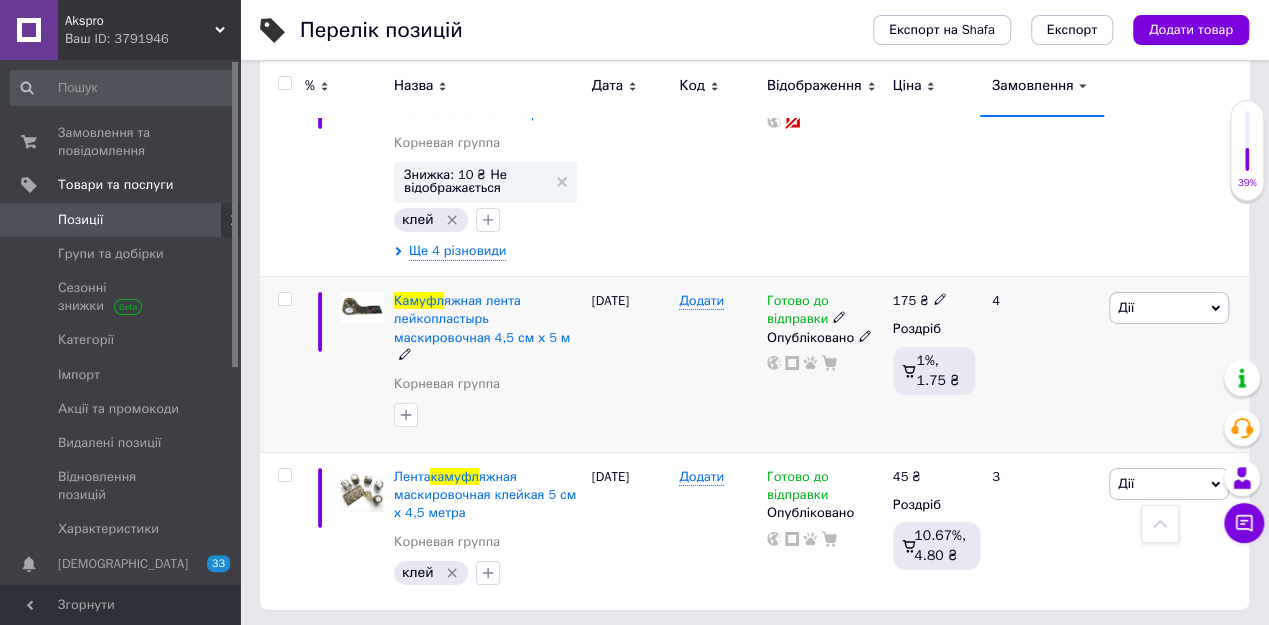 scroll, scrollTop: 3320, scrollLeft: 0, axis: vertical 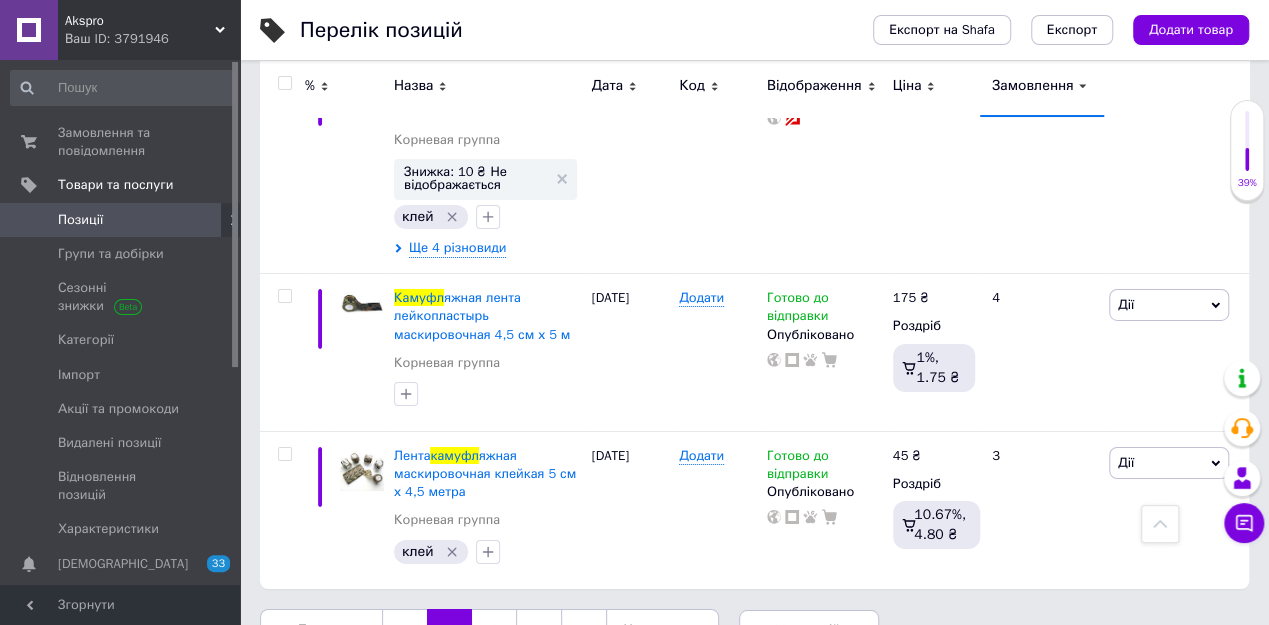 click on "3" at bounding box center (494, 630) 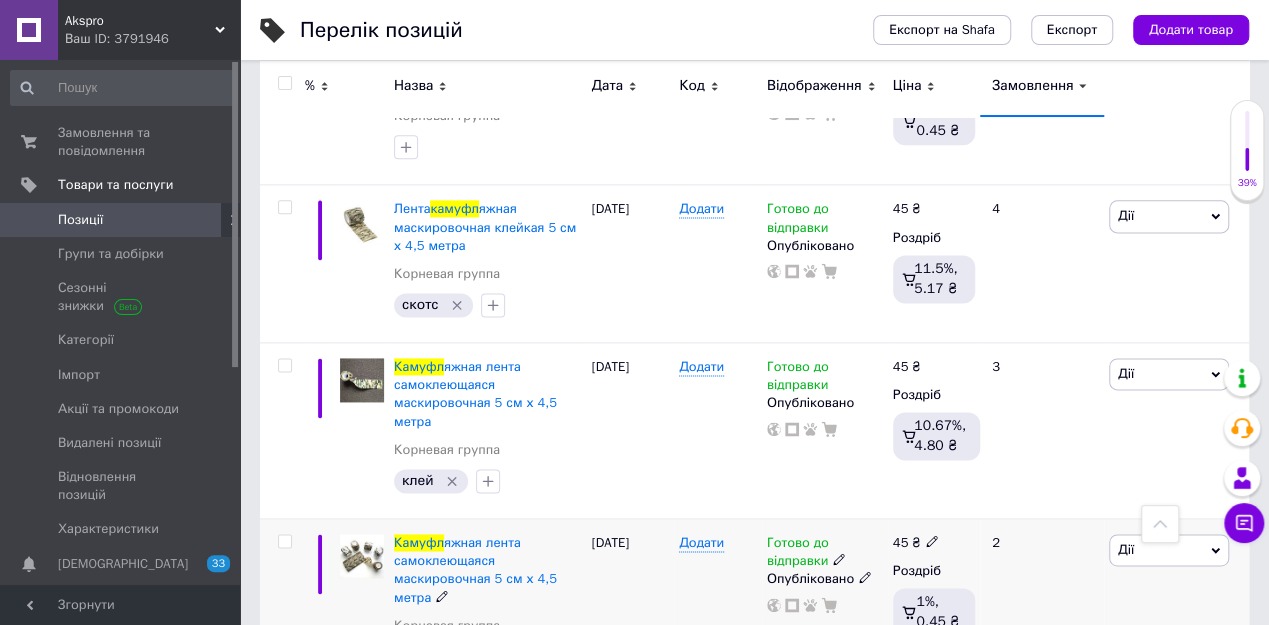 scroll, scrollTop: 1180, scrollLeft: 0, axis: vertical 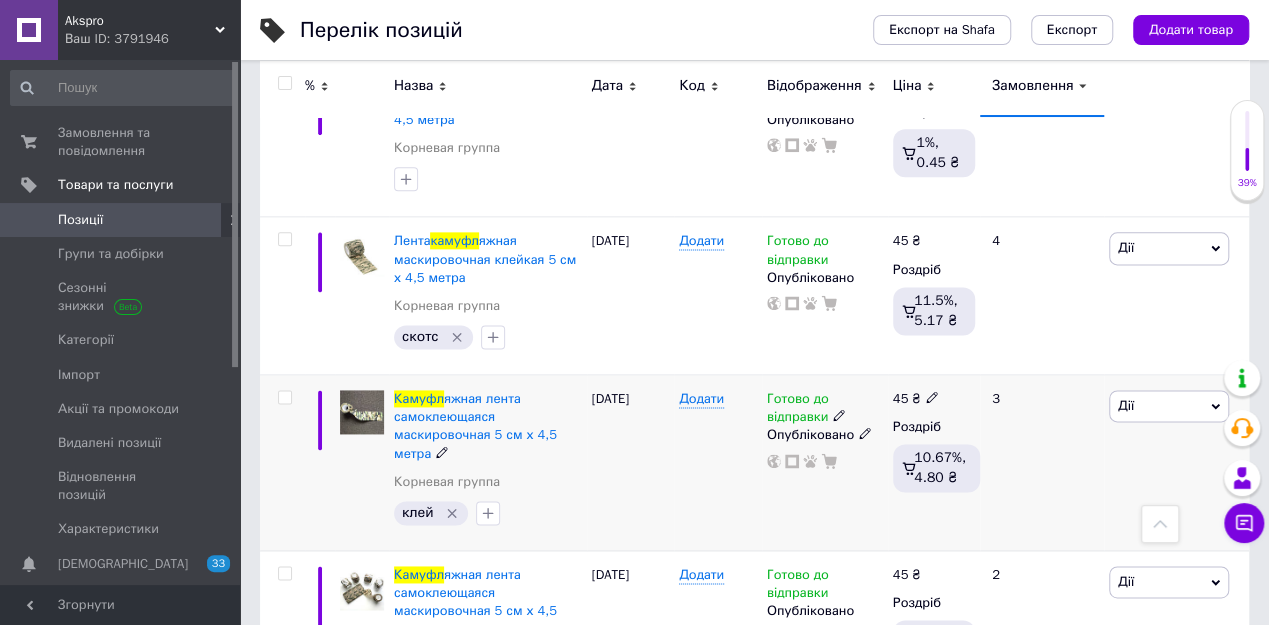 click 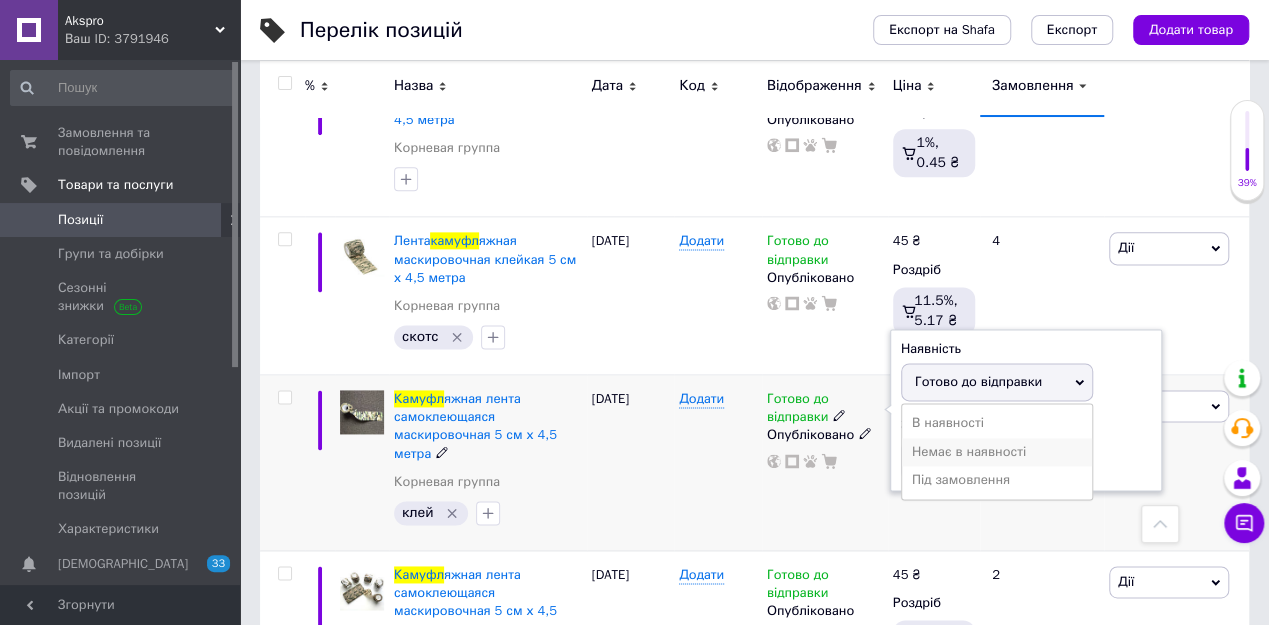 click on "Немає в наявності" at bounding box center [997, 452] 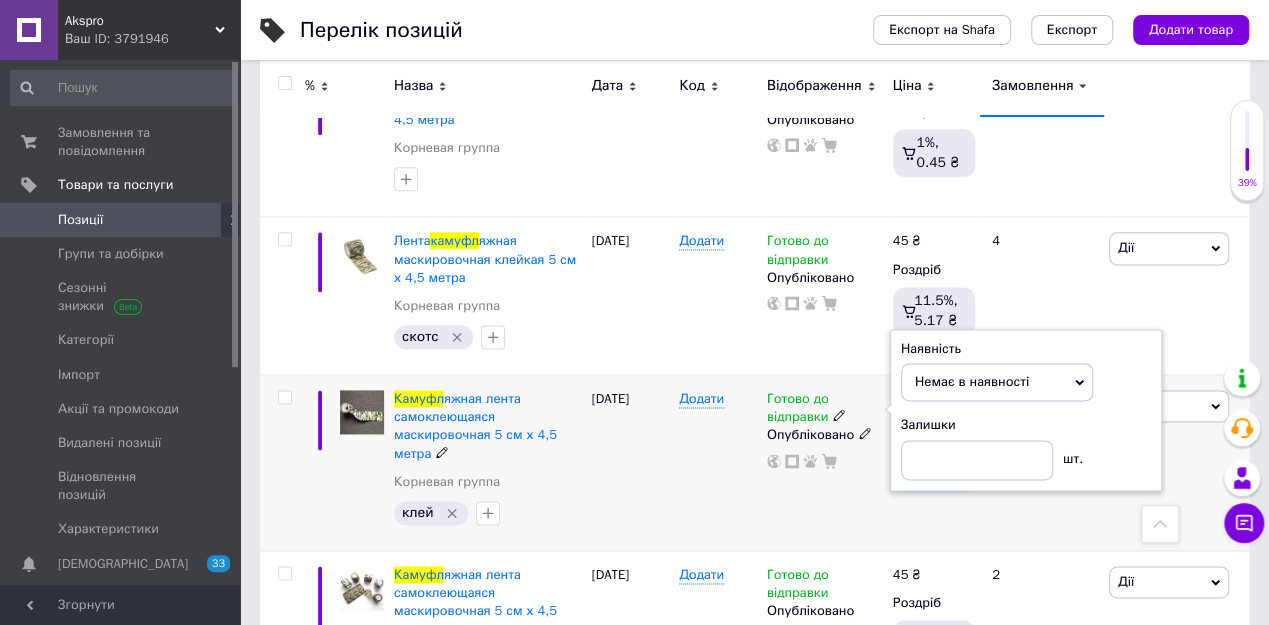 click on "[DATE]" at bounding box center [631, 463] 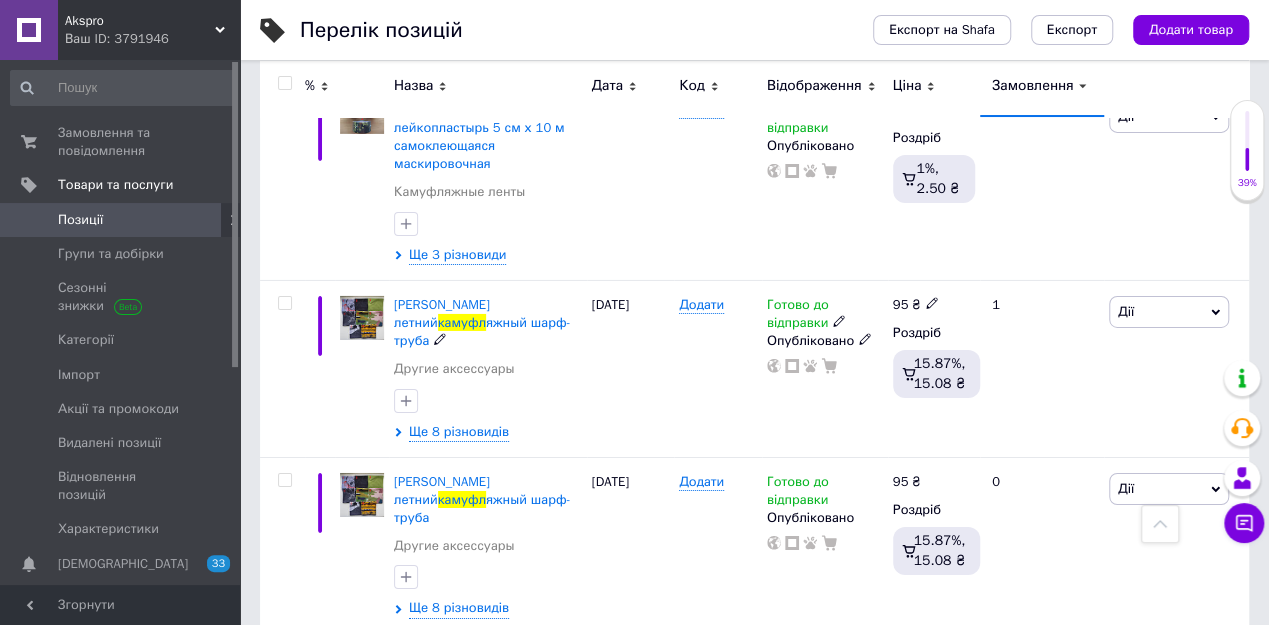 scroll, scrollTop: 3260, scrollLeft: 0, axis: vertical 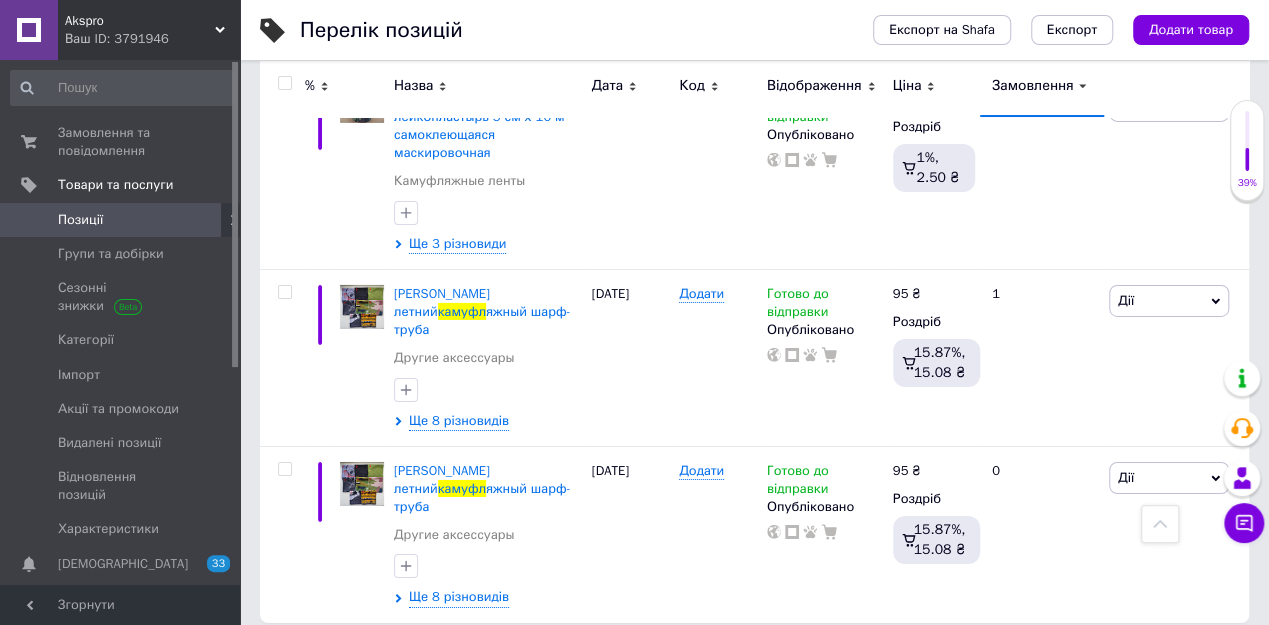 click on "4" at bounding box center [539, 664] 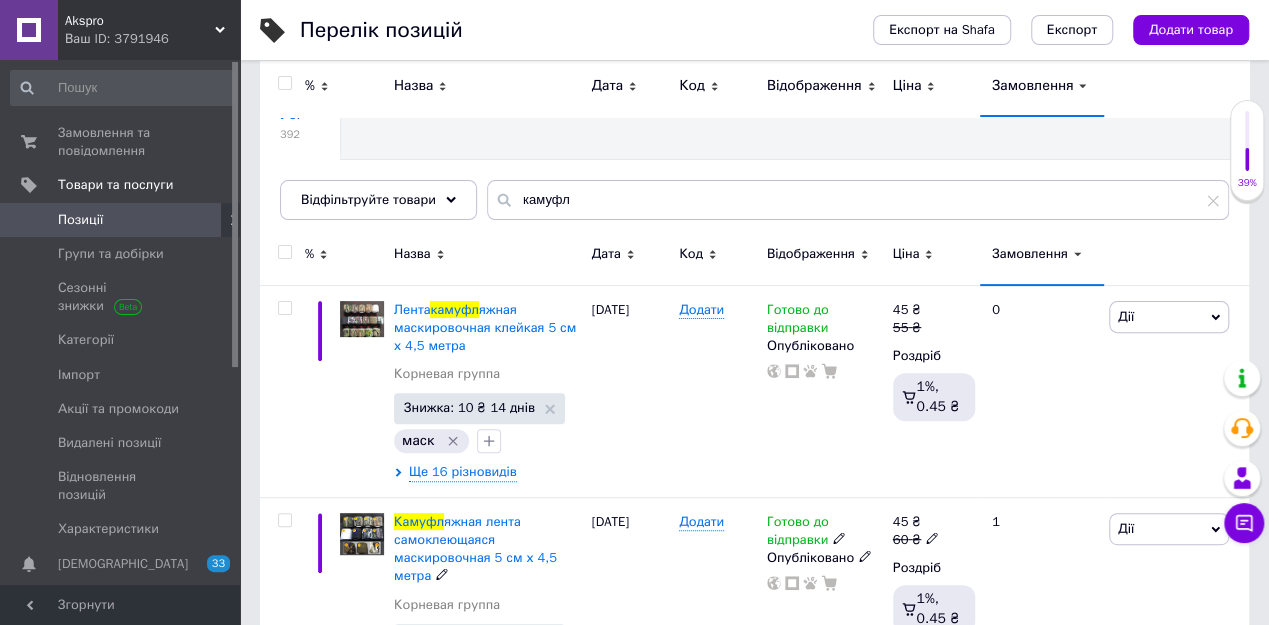 scroll, scrollTop: 140, scrollLeft: 0, axis: vertical 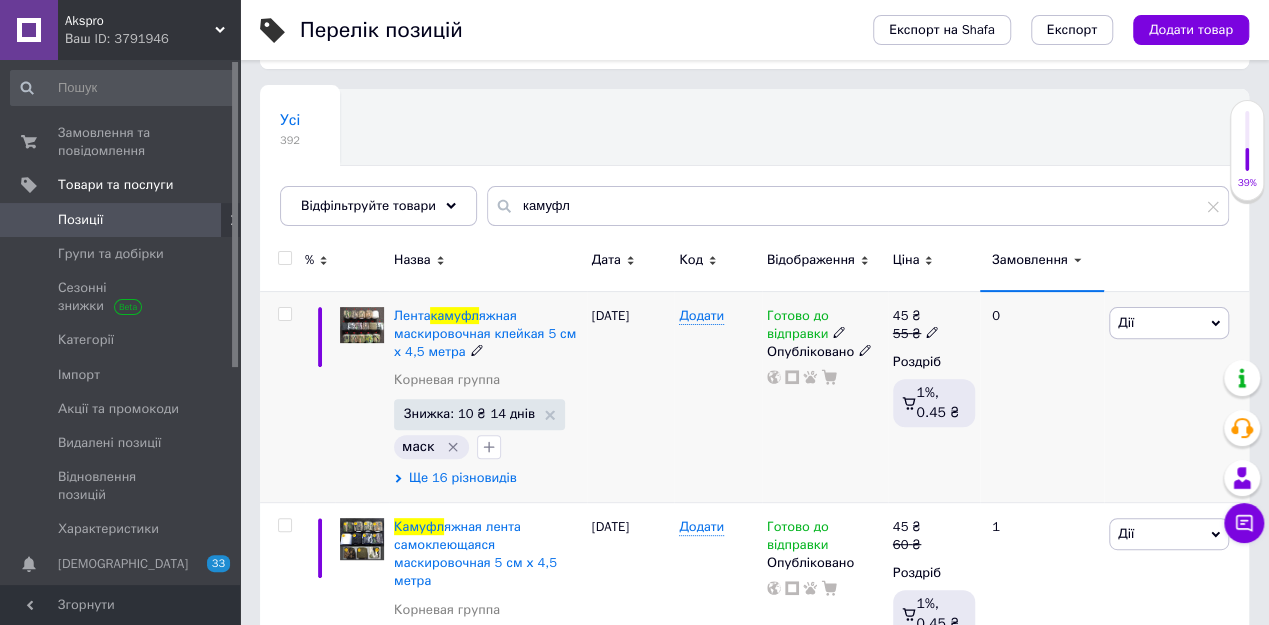 click on "Ще 16 різновидів" at bounding box center (463, 478) 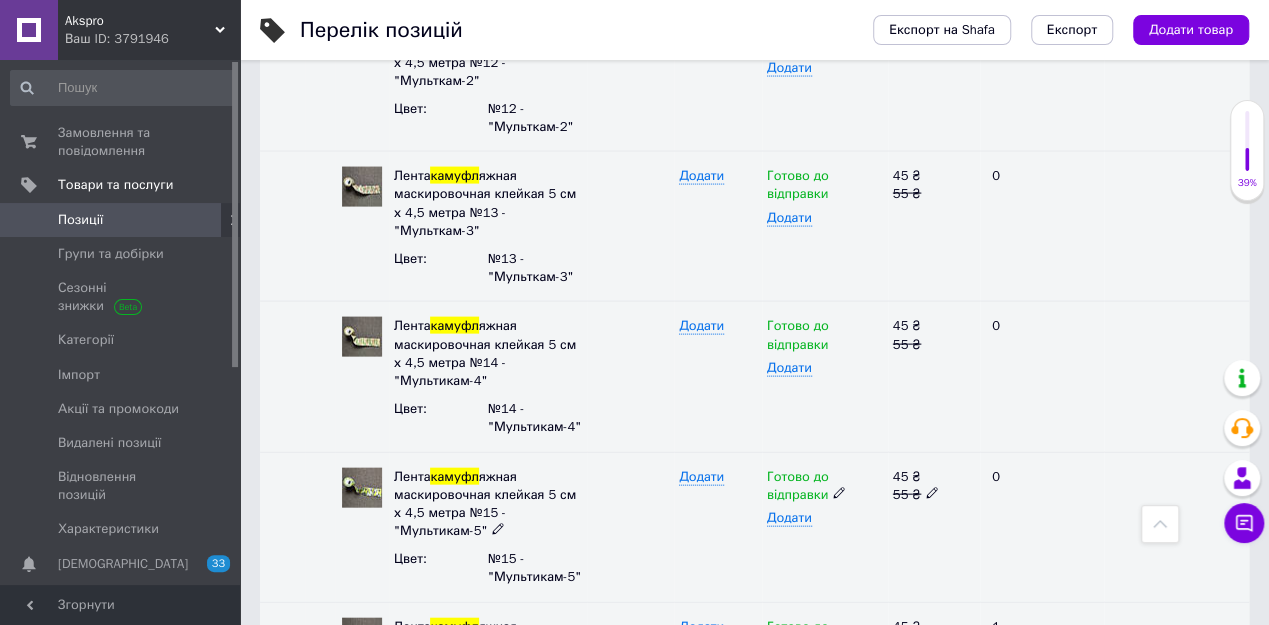 scroll, scrollTop: 2202, scrollLeft: 0, axis: vertical 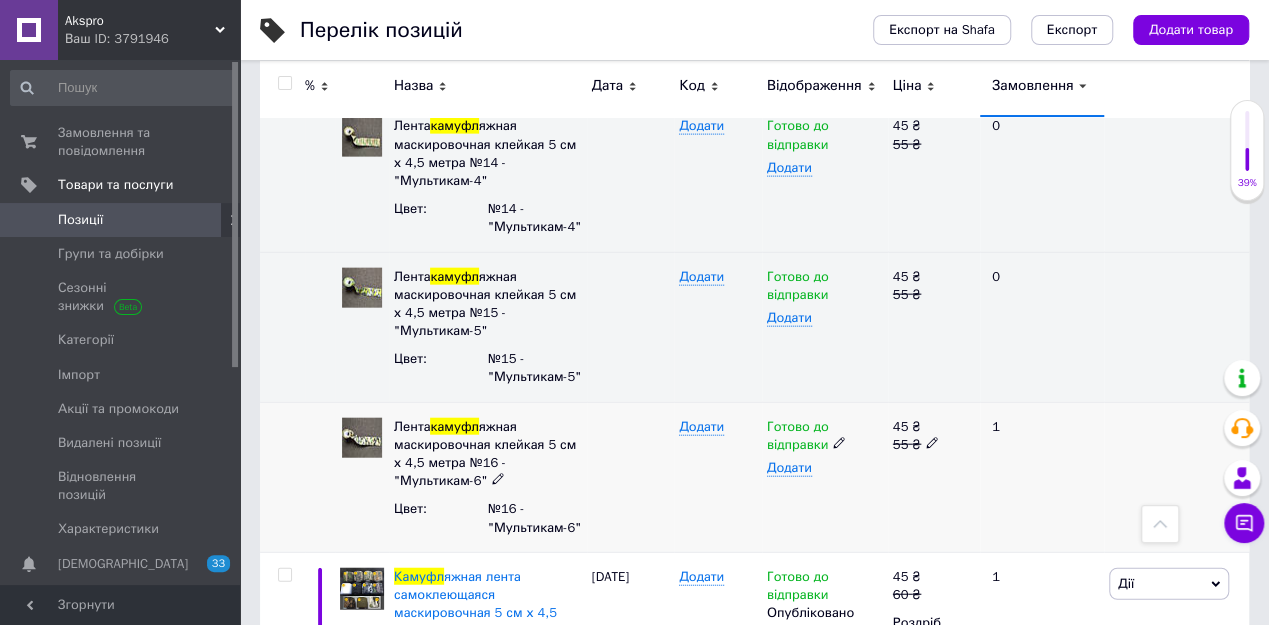 click 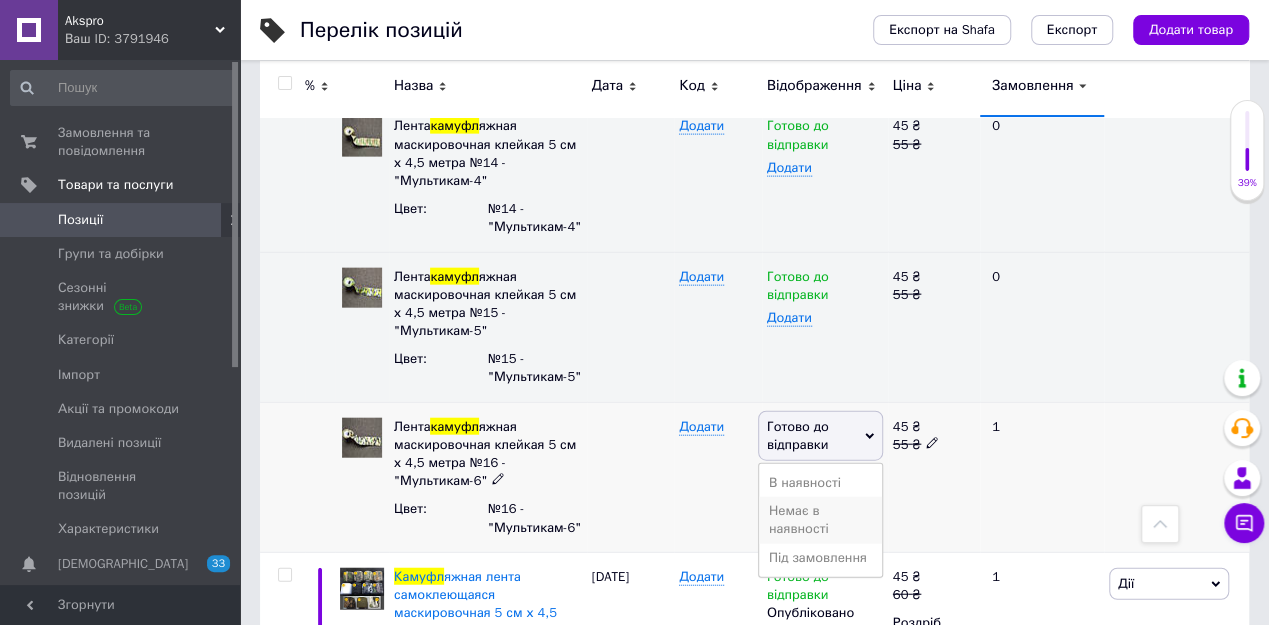 click on "Немає в наявності" at bounding box center (820, 520) 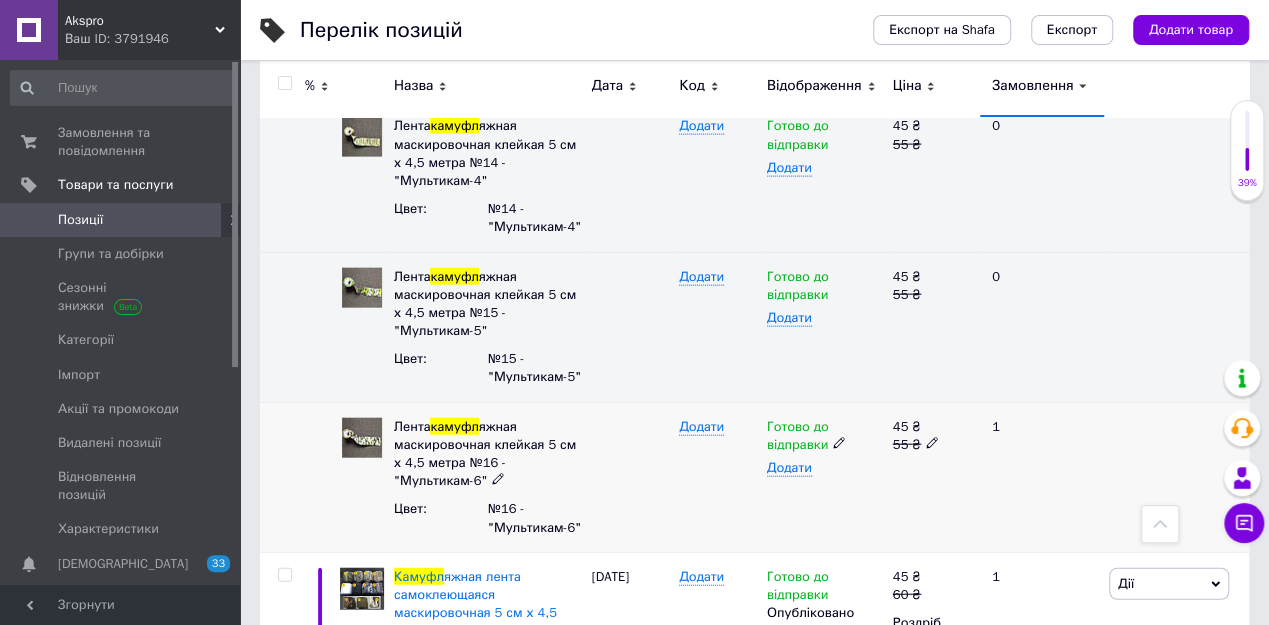 click on "Додати" at bounding box center (718, 477) 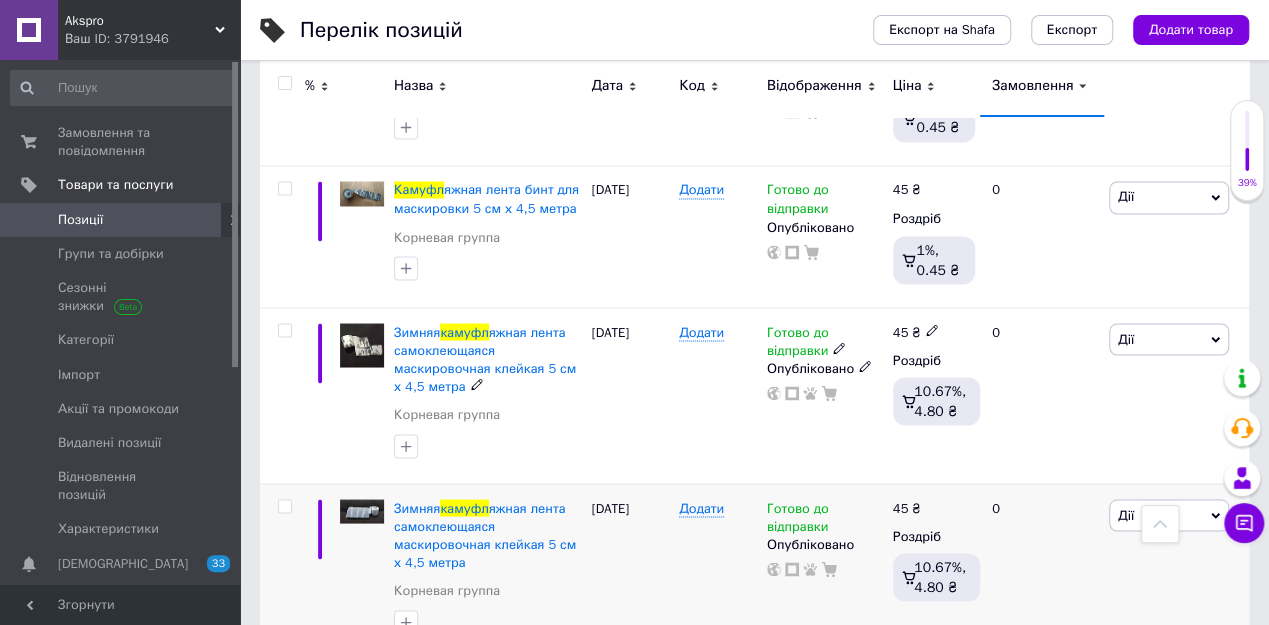 scroll, scrollTop: 5581, scrollLeft: 0, axis: vertical 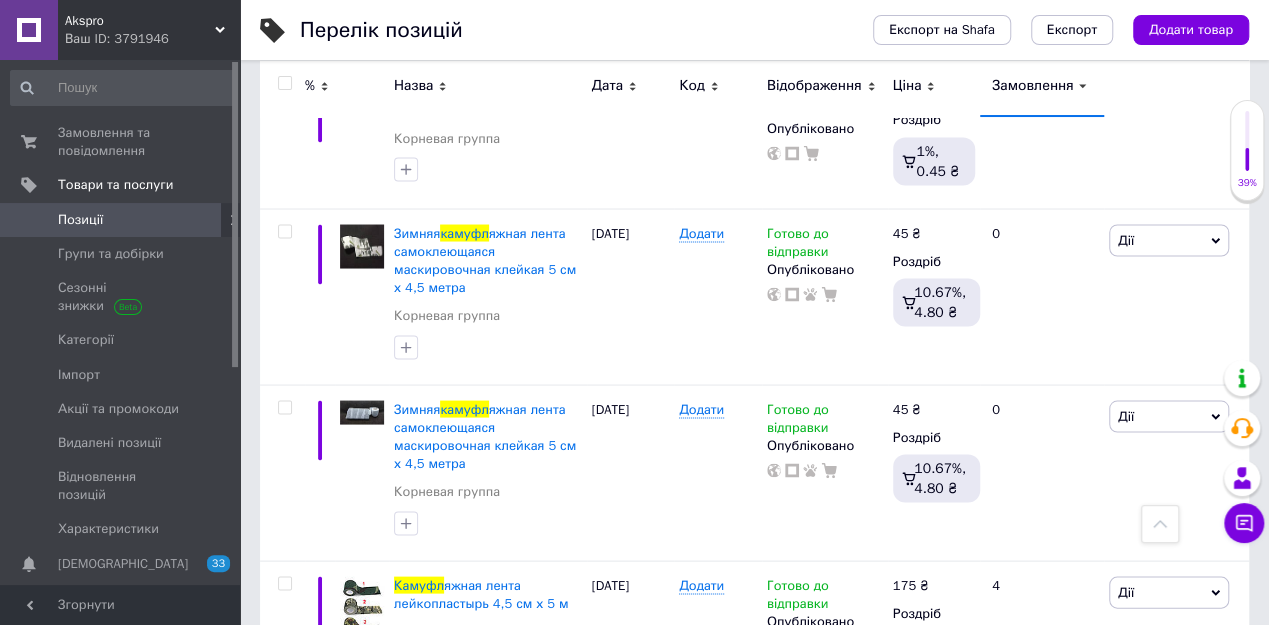 click on "5" at bounding box center [584, 742] 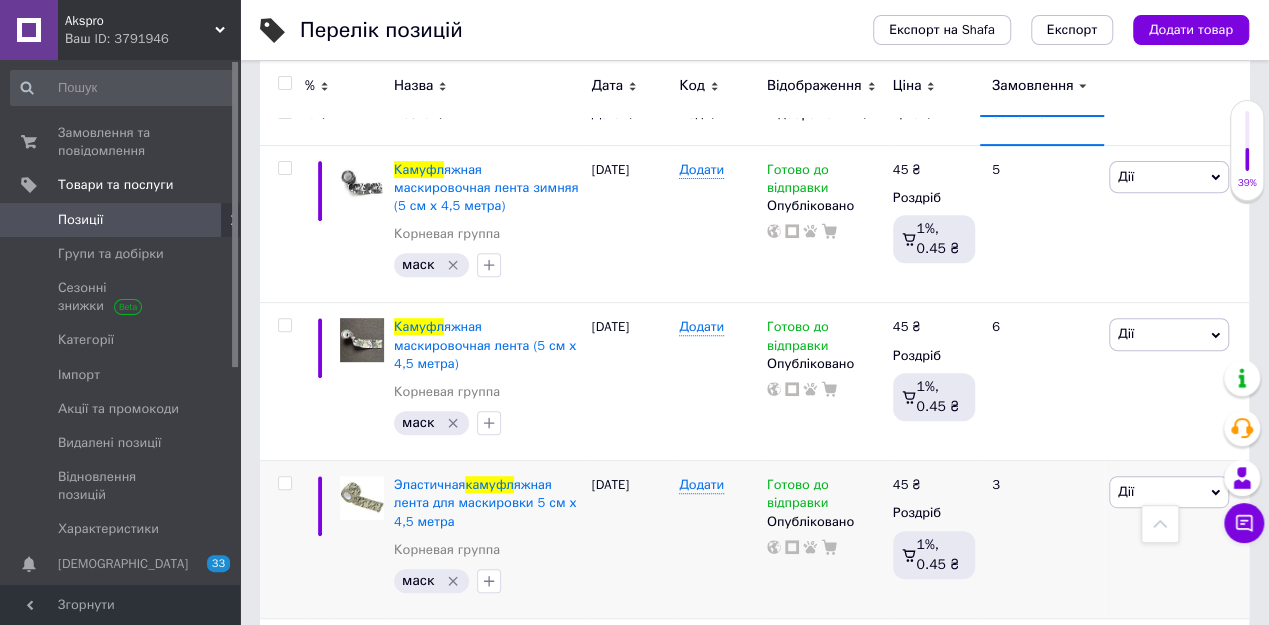 scroll, scrollTop: 190, scrollLeft: 0, axis: vertical 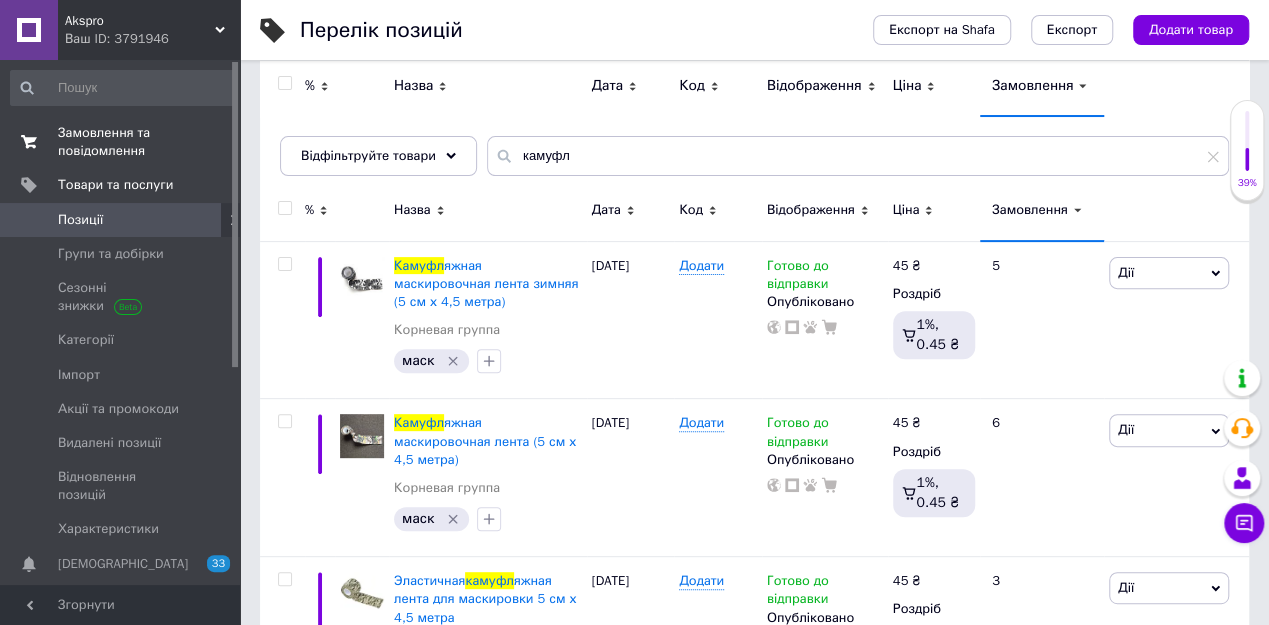 click on "Замовлення та повідомлення" at bounding box center (121, 142) 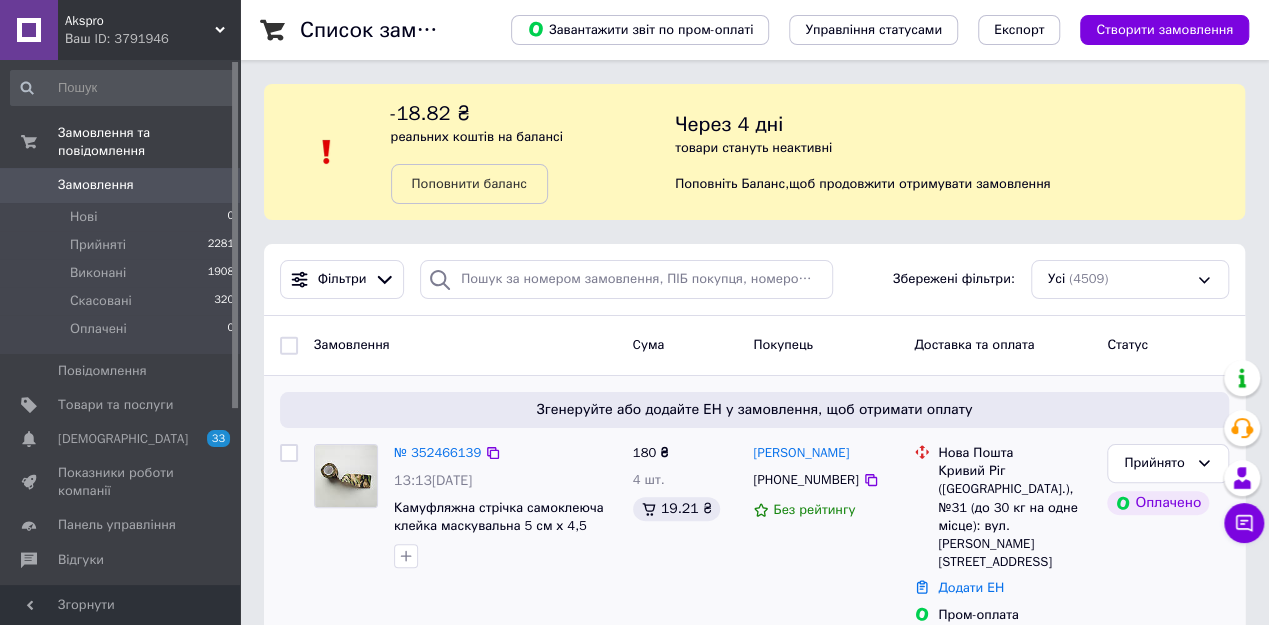 scroll, scrollTop: 240, scrollLeft: 0, axis: vertical 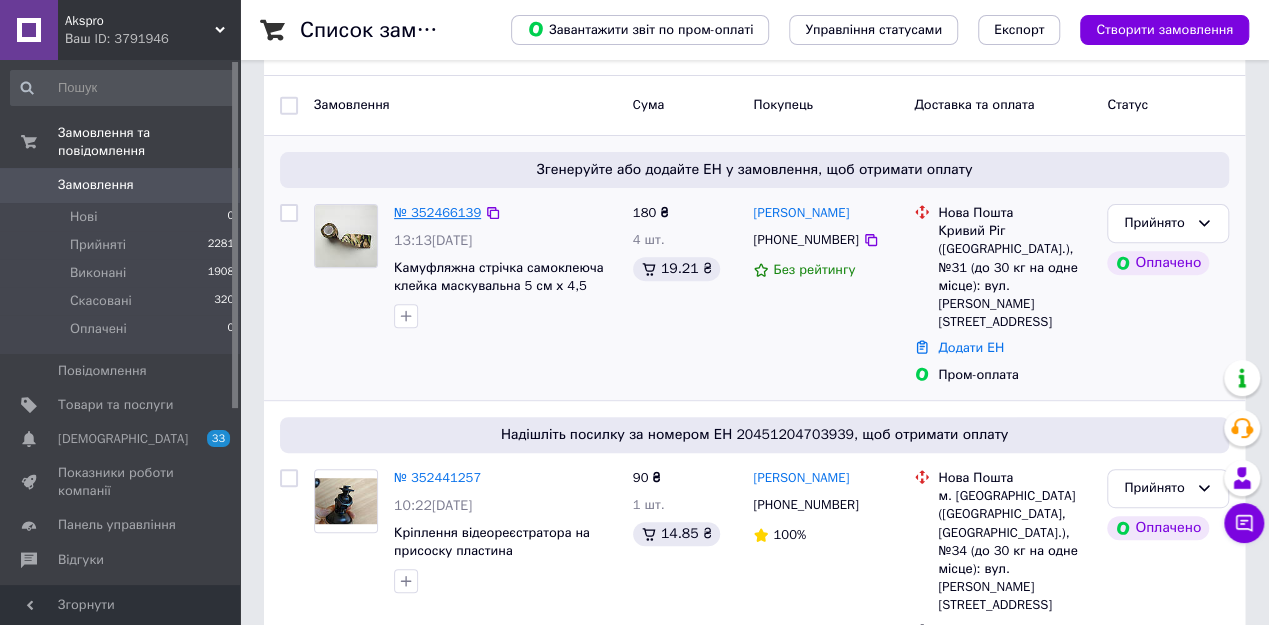 click on "№ 352466139" at bounding box center [437, 212] 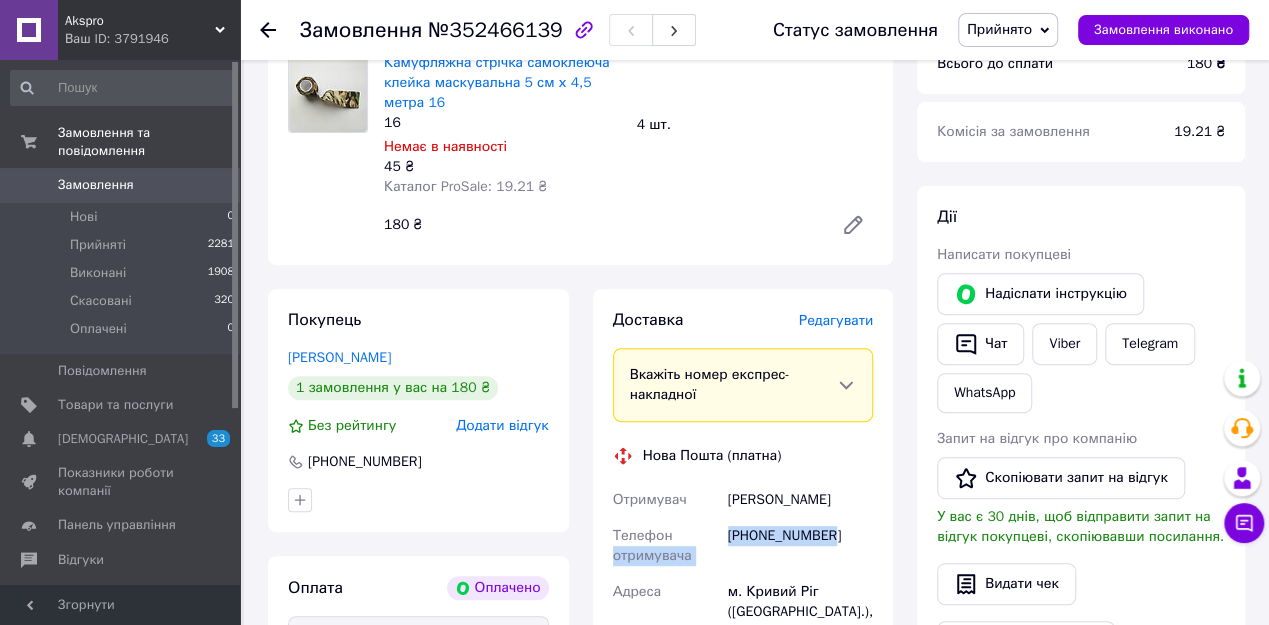 drag, startPoint x: 848, startPoint y: 517, endPoint x: 739, endPoint y: 517, distance: 109 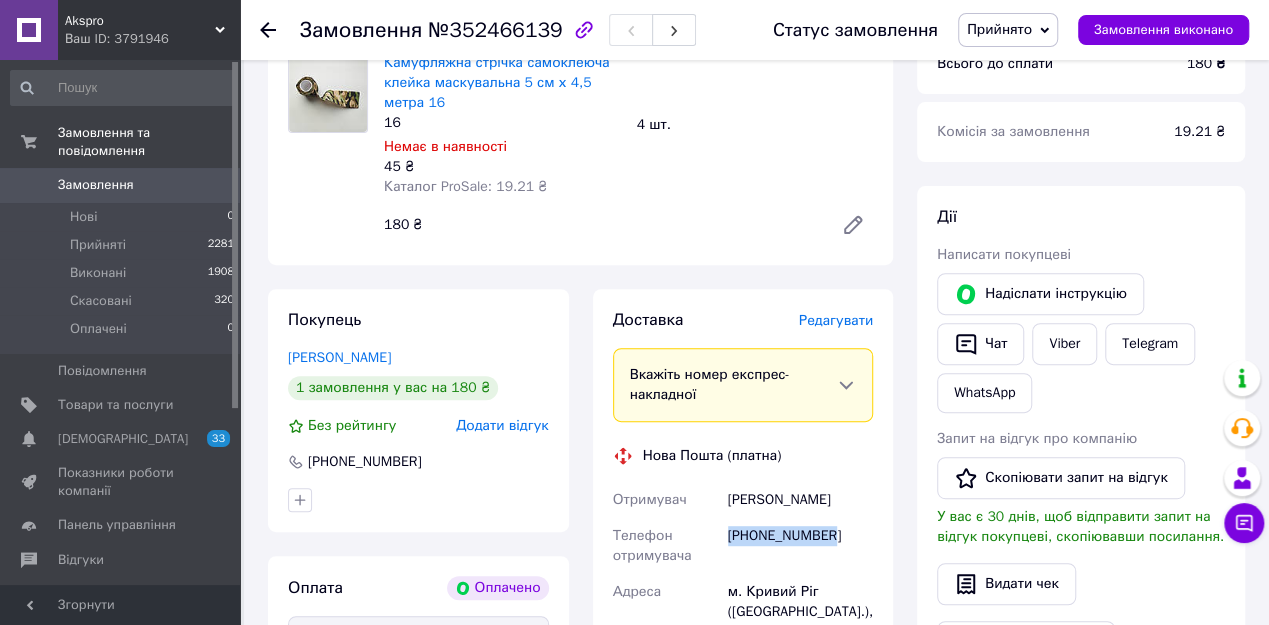 copy on "[PHONE_NUMBER]" 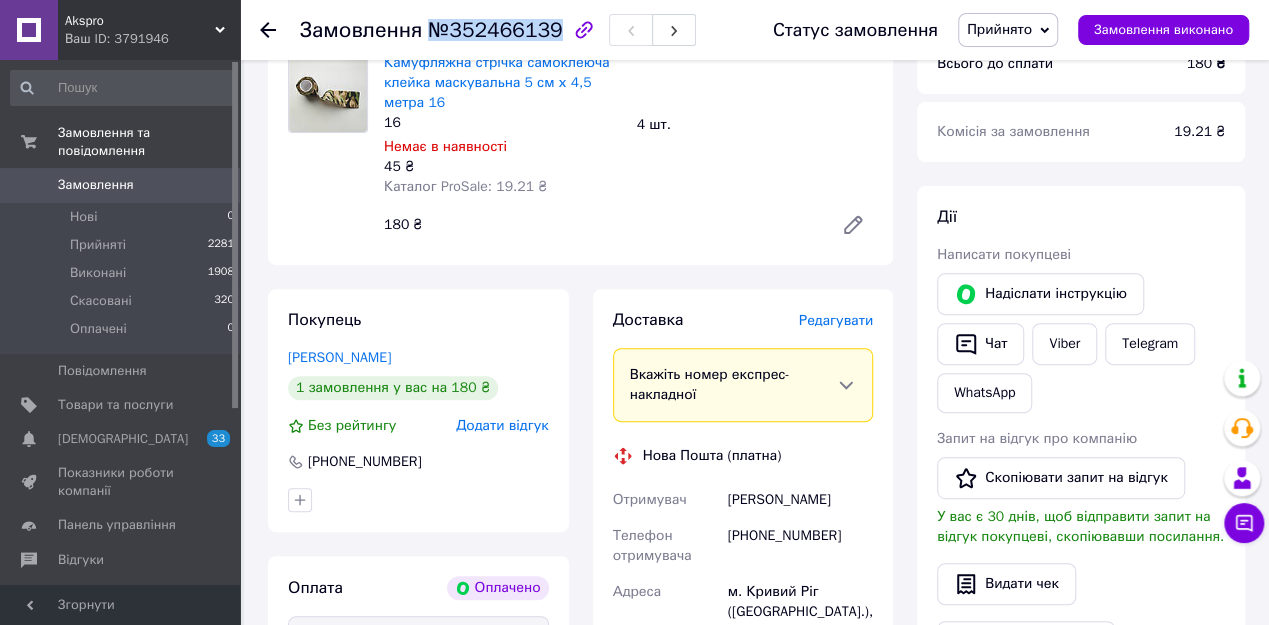 drag, startPoint x: 427, startPoint y: 31, endPoint x: 544, endPoint y: 30, distance: 117.00427 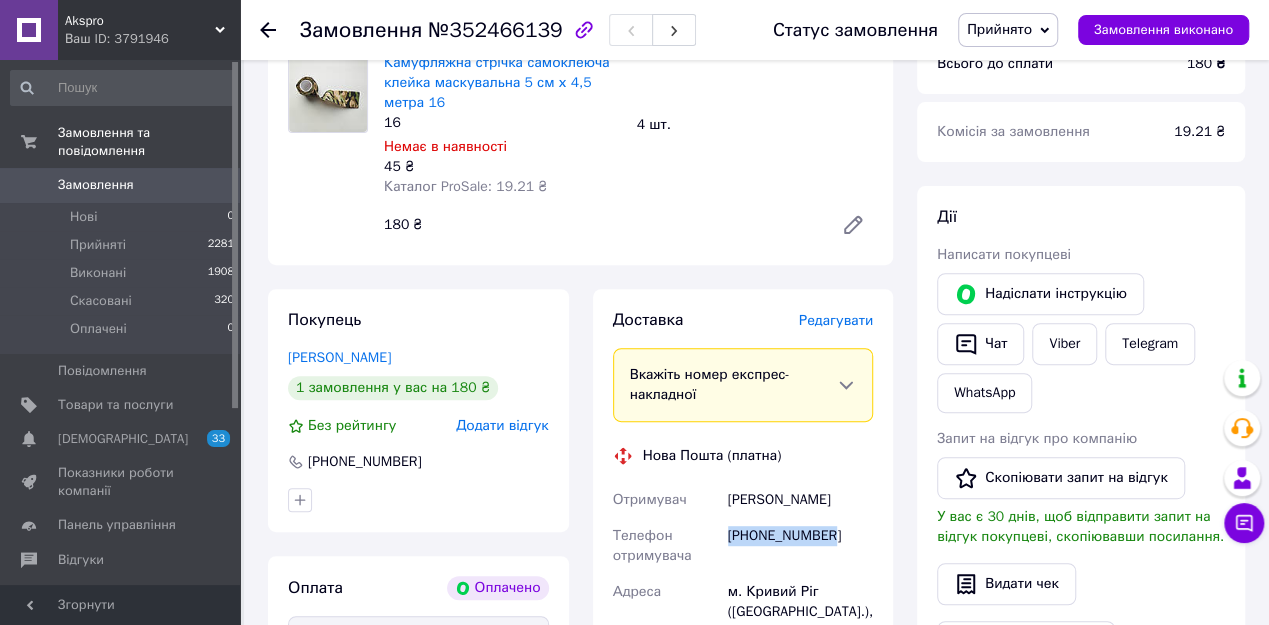 drag, startPoint x: 728, startPoint y: 503, endPoint x: 838, endPoint y: 505, distance: 110.01818 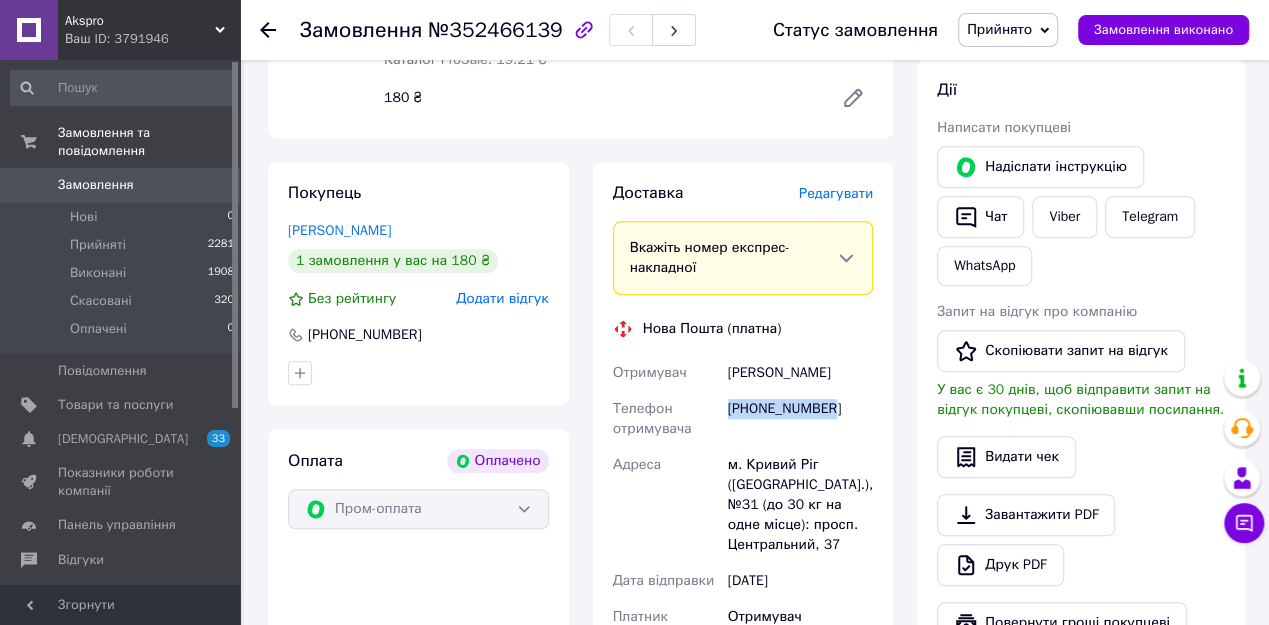 scroll, scrollTop: 400, scrollLeft: 0, axis: vertical 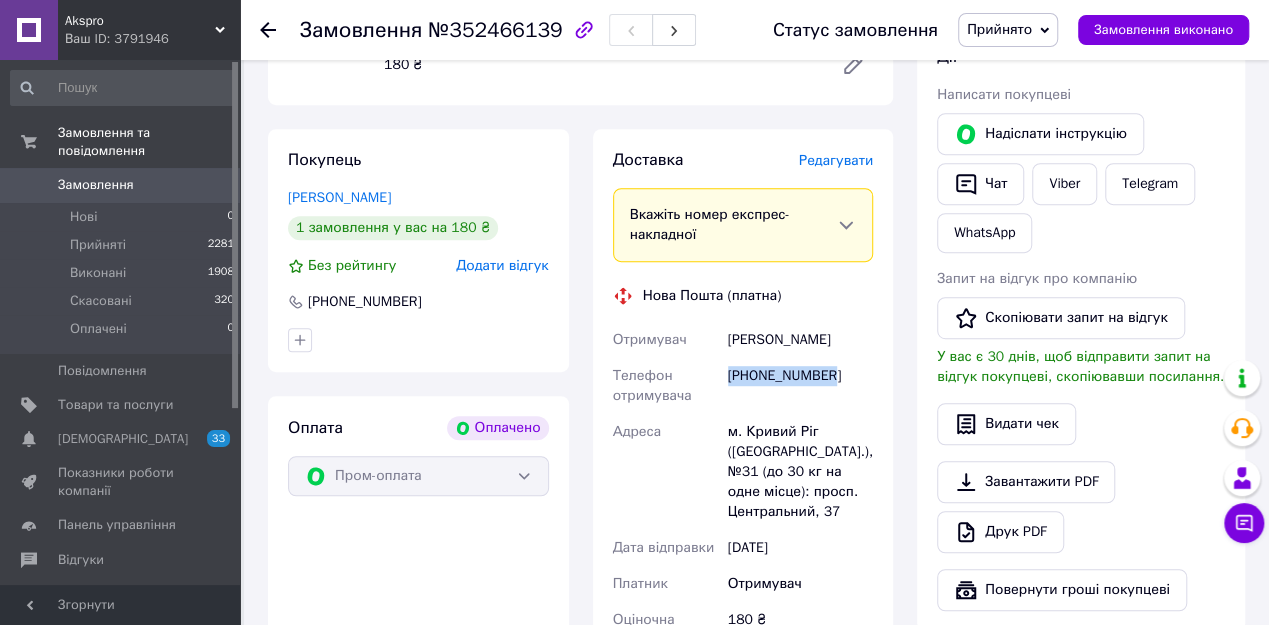 drag, startPoint x: 641, startPoint y: 264, endPoint x: 858, endPoint y: 484, distance: 309.01294 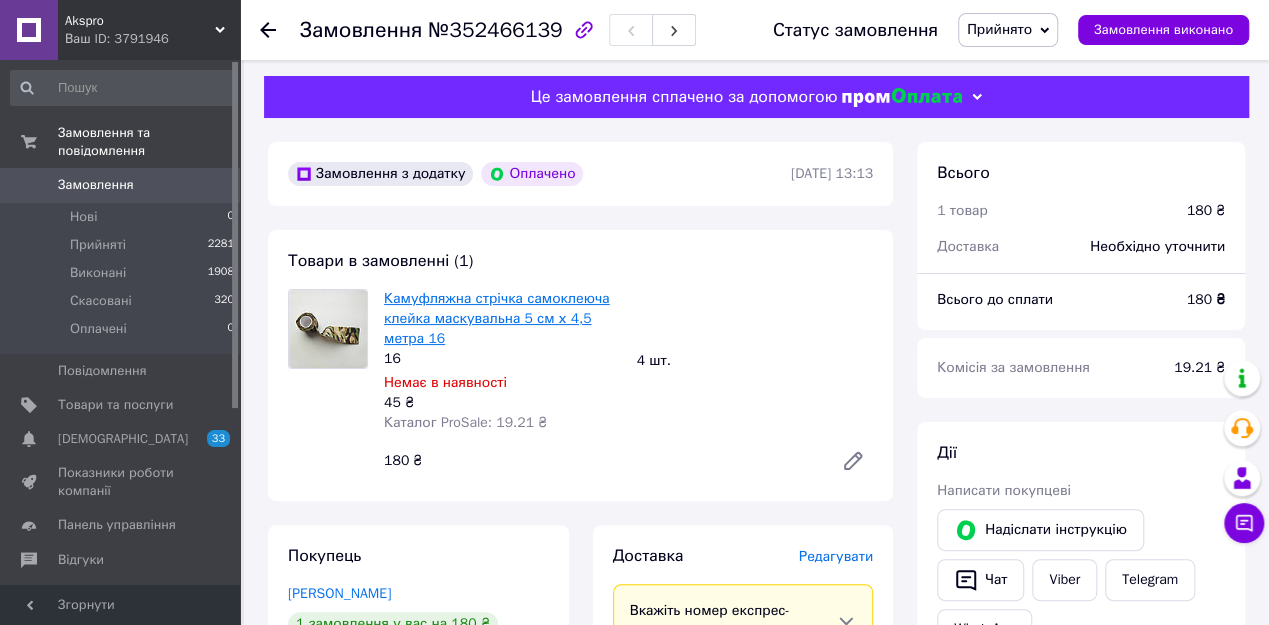 scroll, scrollTop: 0, scrollLeft: 0, axis: both 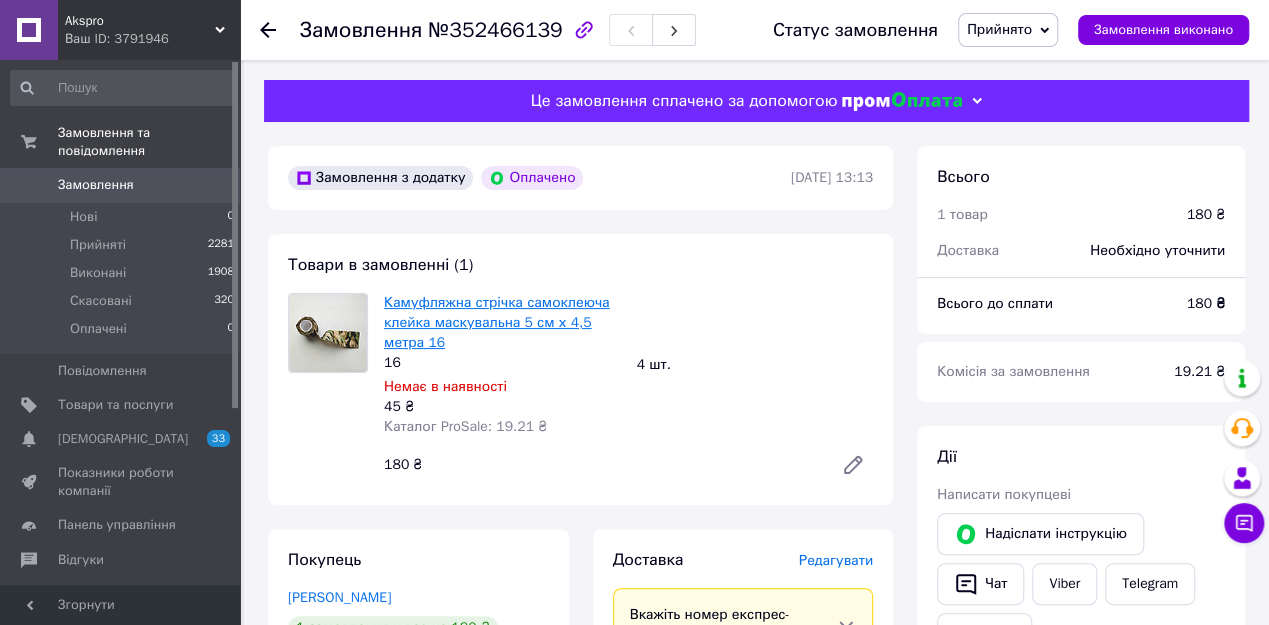 click on "Камуфляжна стрічка самоклеюча клейка маскувальна 5 см х 4,5 метра 16" at bounding box center (497, 322) 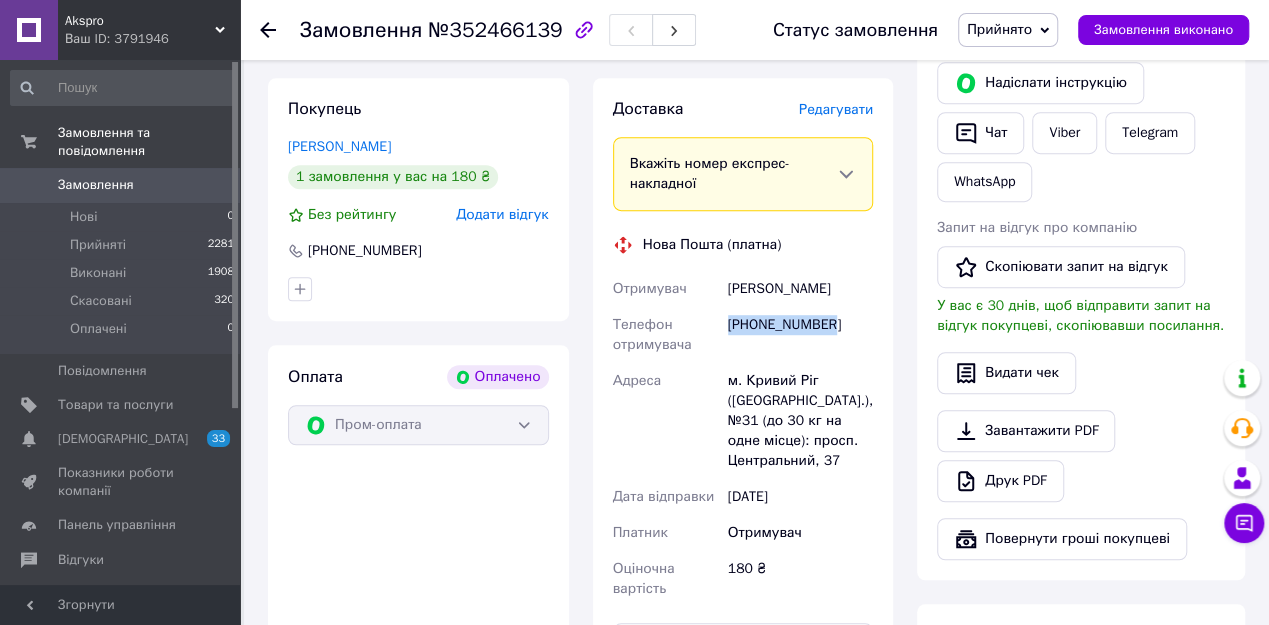scroll, scrollTop: 560, scrollLeft: 0, axis: vertical 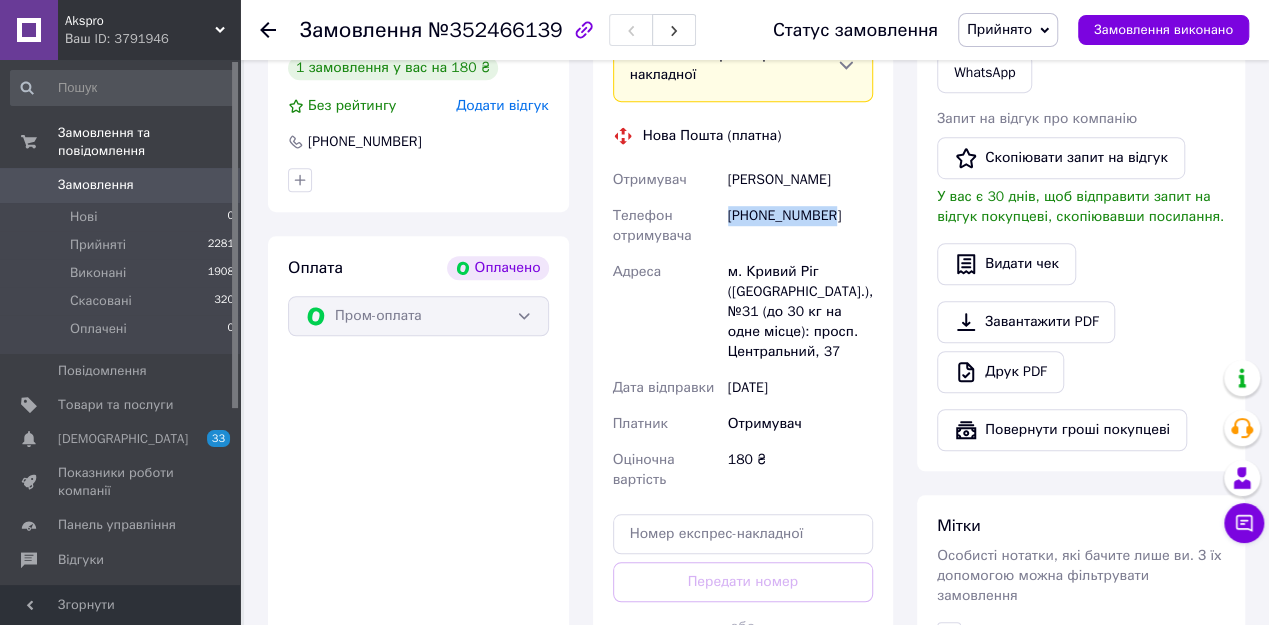 click on "м. Кривий Ріг ([GEOGRAPHIC_DATA].), №31 (до 30 кг на одне місце): просп. Центральний, 37" at bounding box center (800, 312) 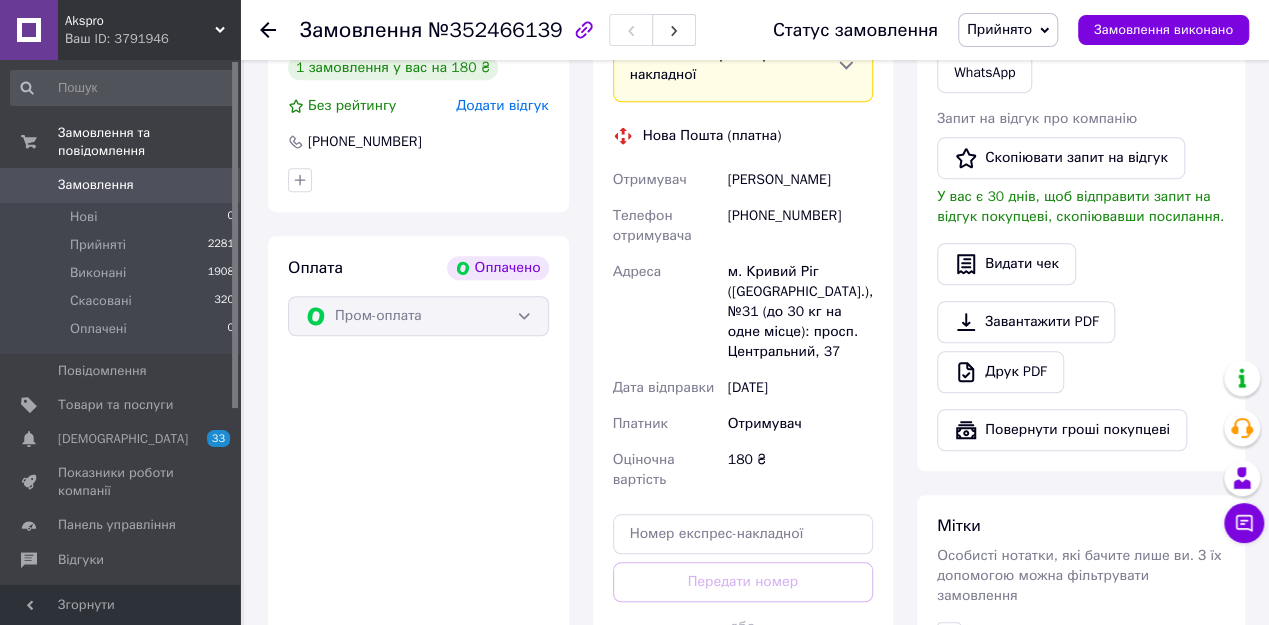 drag, startPoint x: 724, startPoint y: 240, endPoint x: 861, endPoint y: 318, distance: 157.64835 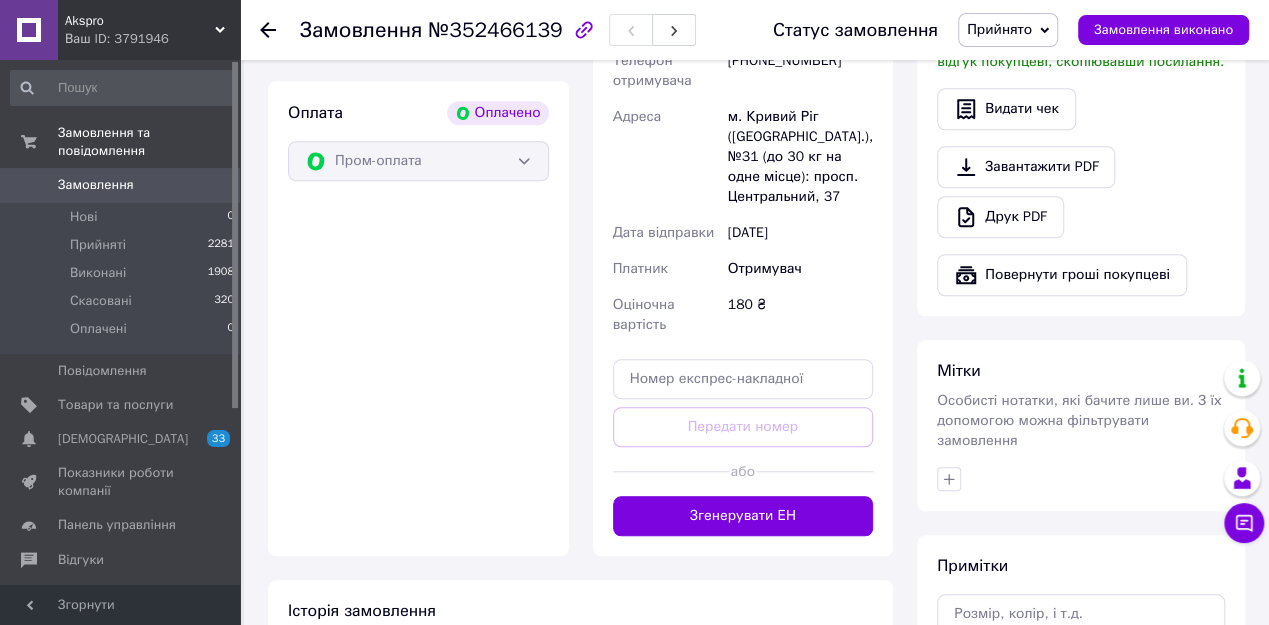 scroll, scrollTop: 930, scrollLeft: 0, axis: vertical 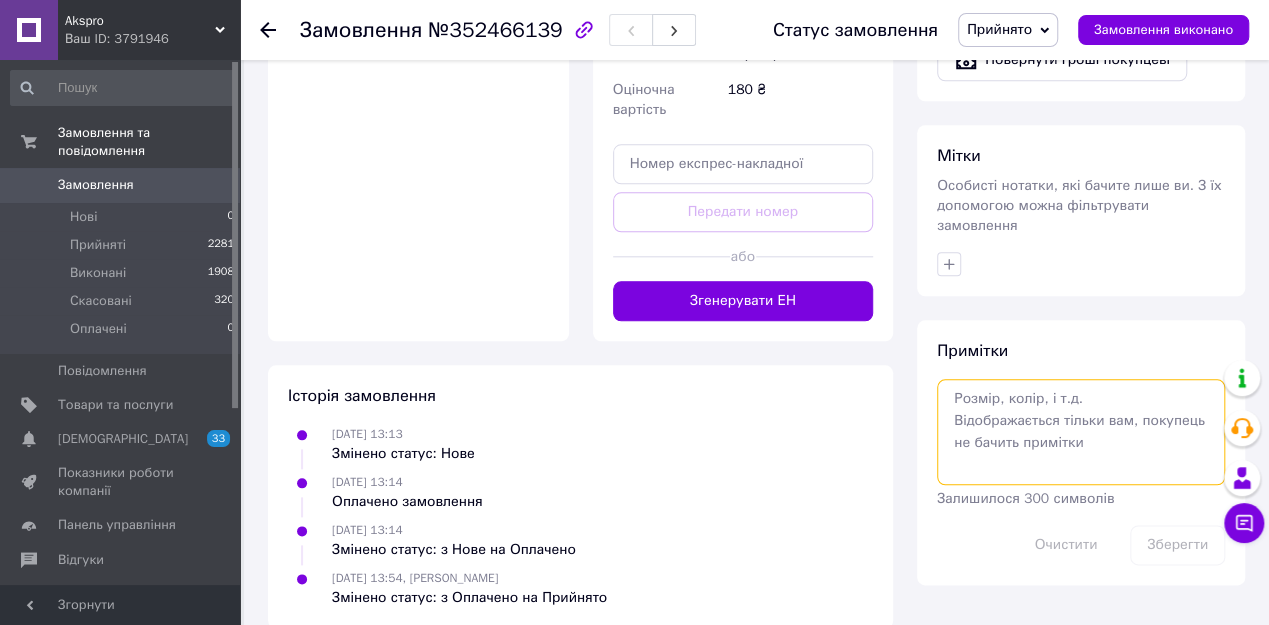 paste on "м. Кривий Ріг ([GEOGRAPHIC_DATA].), №31 (до 30 кг на одне місце): просп. Центральний, 37" 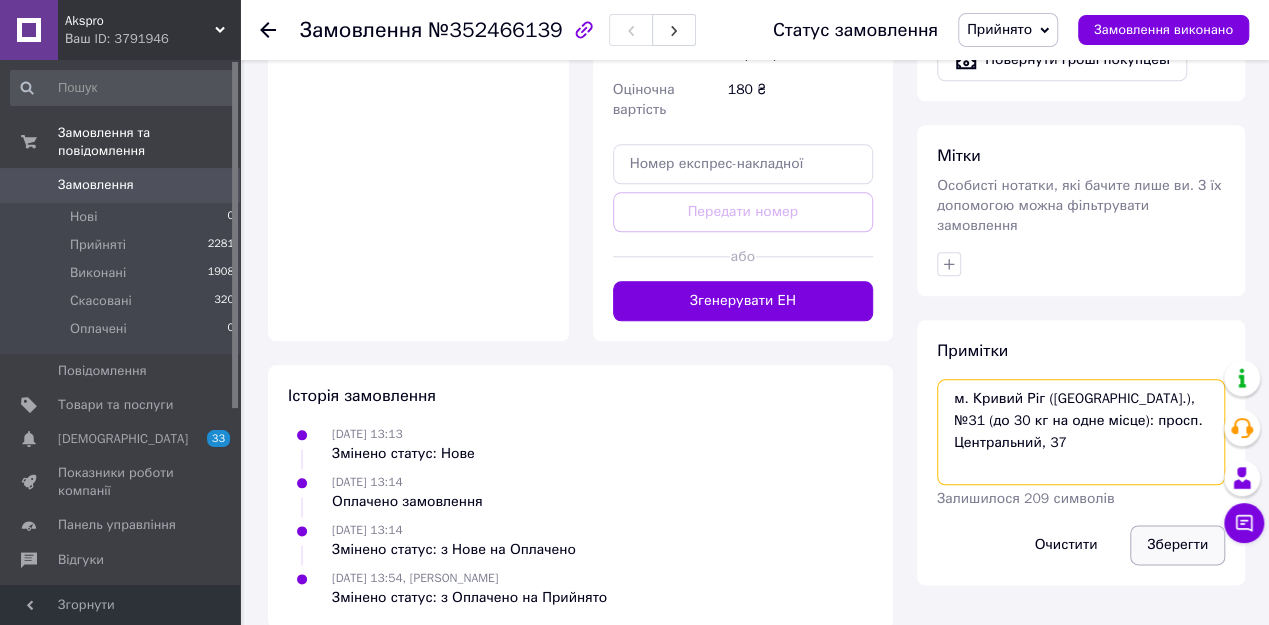type on "м. Кривий Ріг ([GEOGRAPHIC_DATA].), №31 (до 30 кг на одне місце): просп. Центральний, 37" 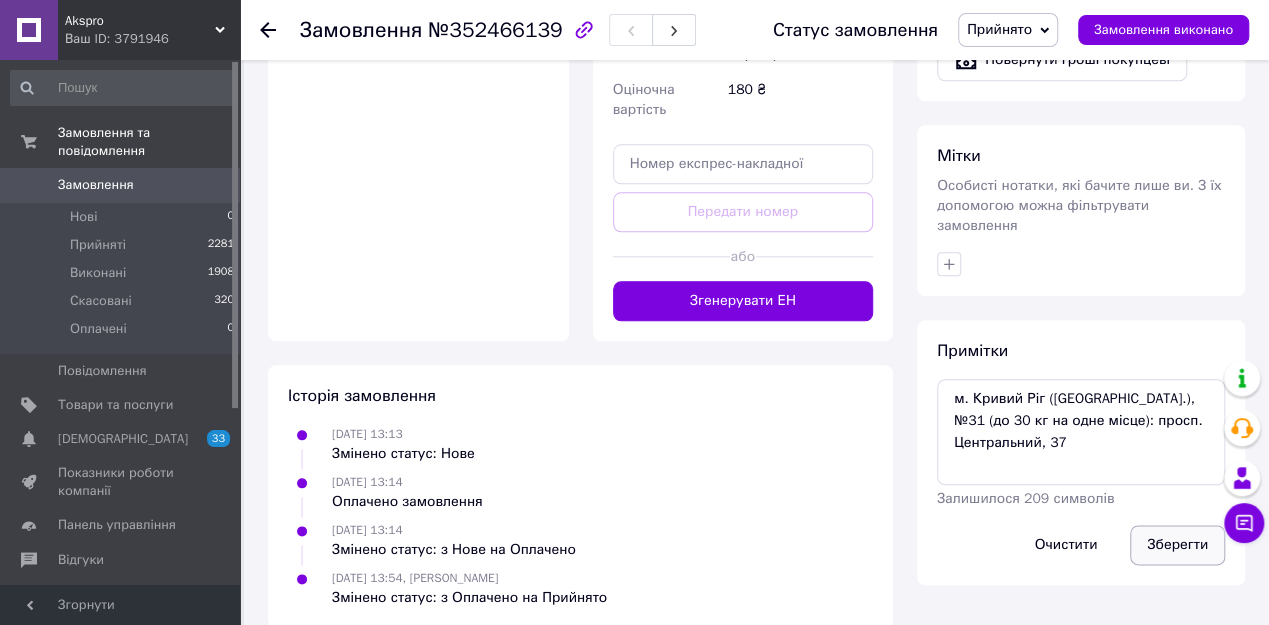 click on "Зберегти" at bounding box center (1177, 545) 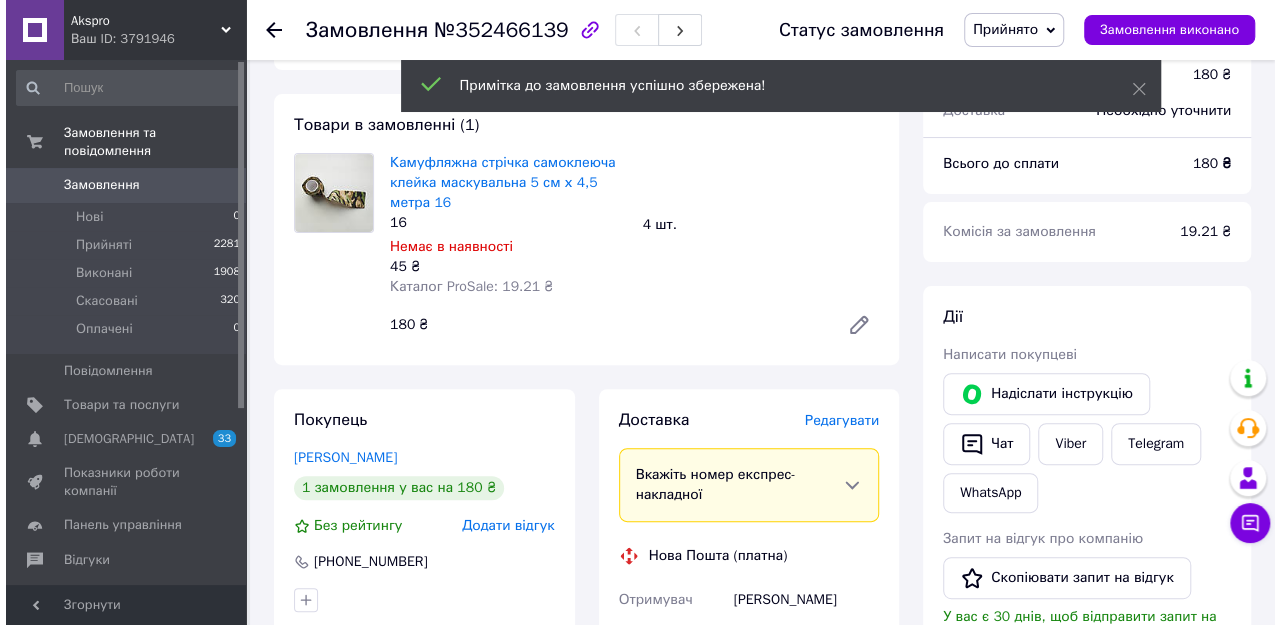 scroll, scrollTop: 130, scrollLeft: 0, axis: vertical 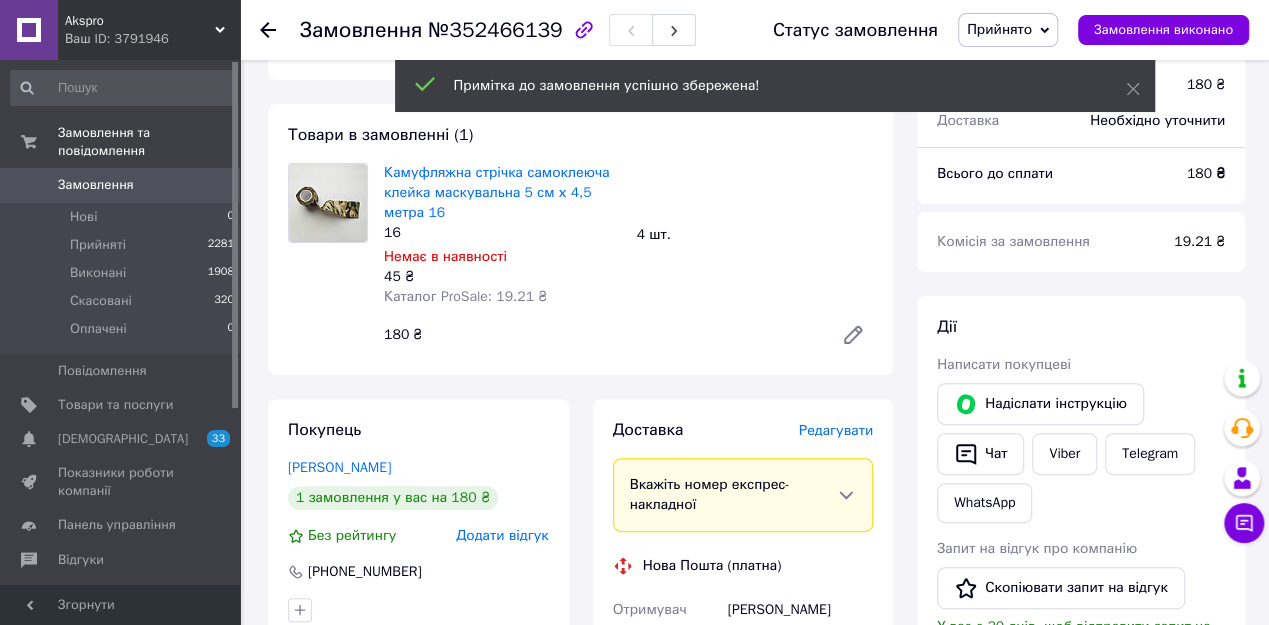 click on "Редагувати" at bounding box center (836, 430) 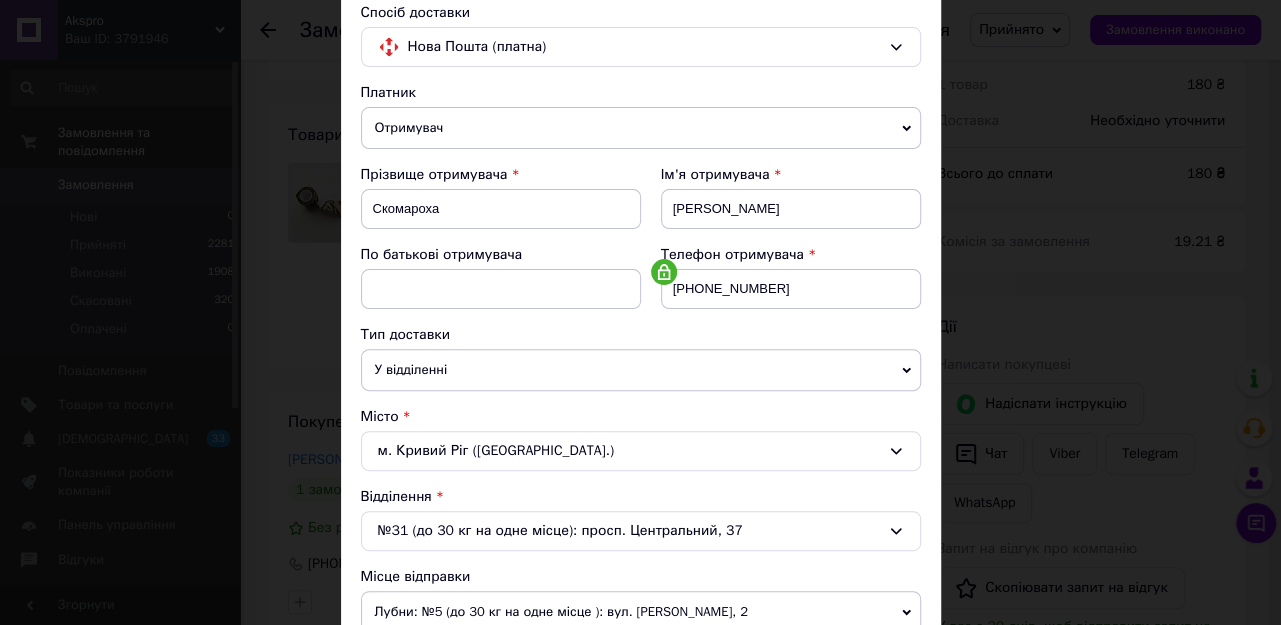 scroll, scrollTop: 480, scrollLeft: 0, axis: vertical 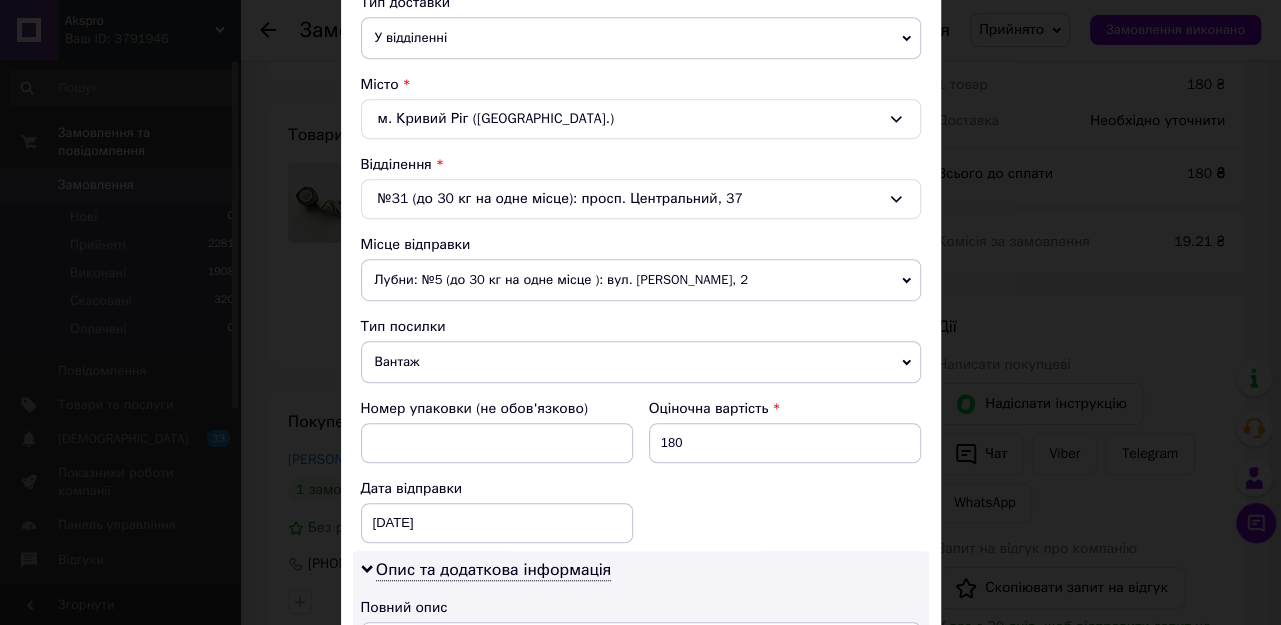 click on "Вантаж" at bounding box center [641, 362] 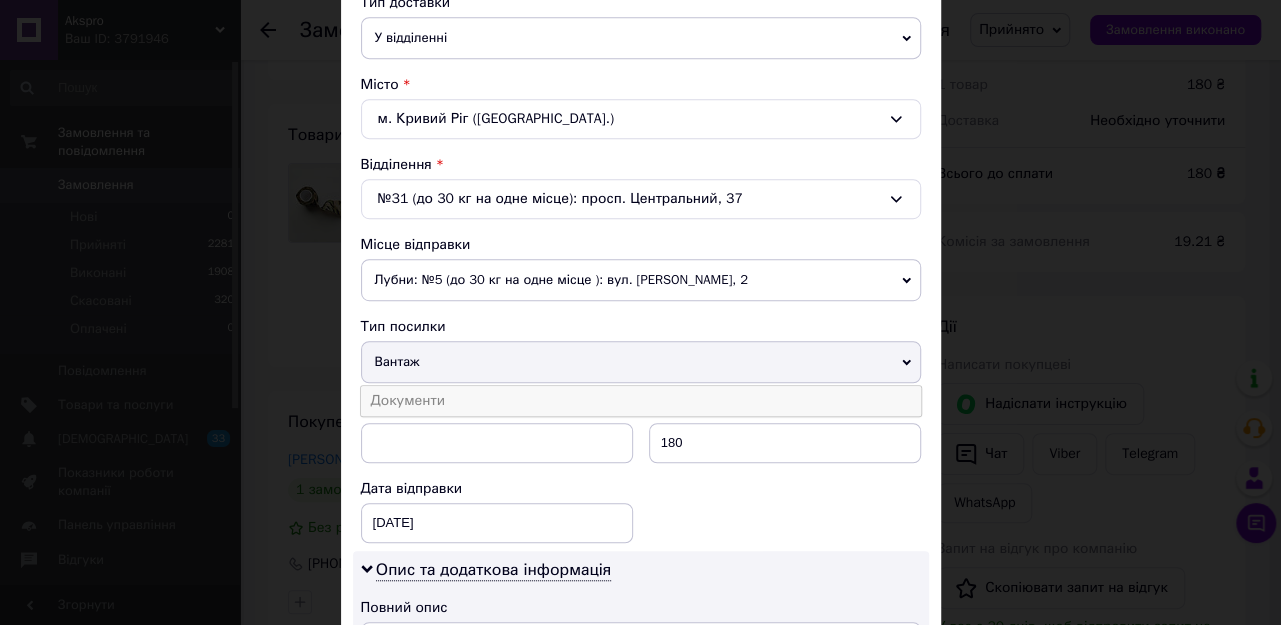 click on "Документи" at bounding box center (641, 401) 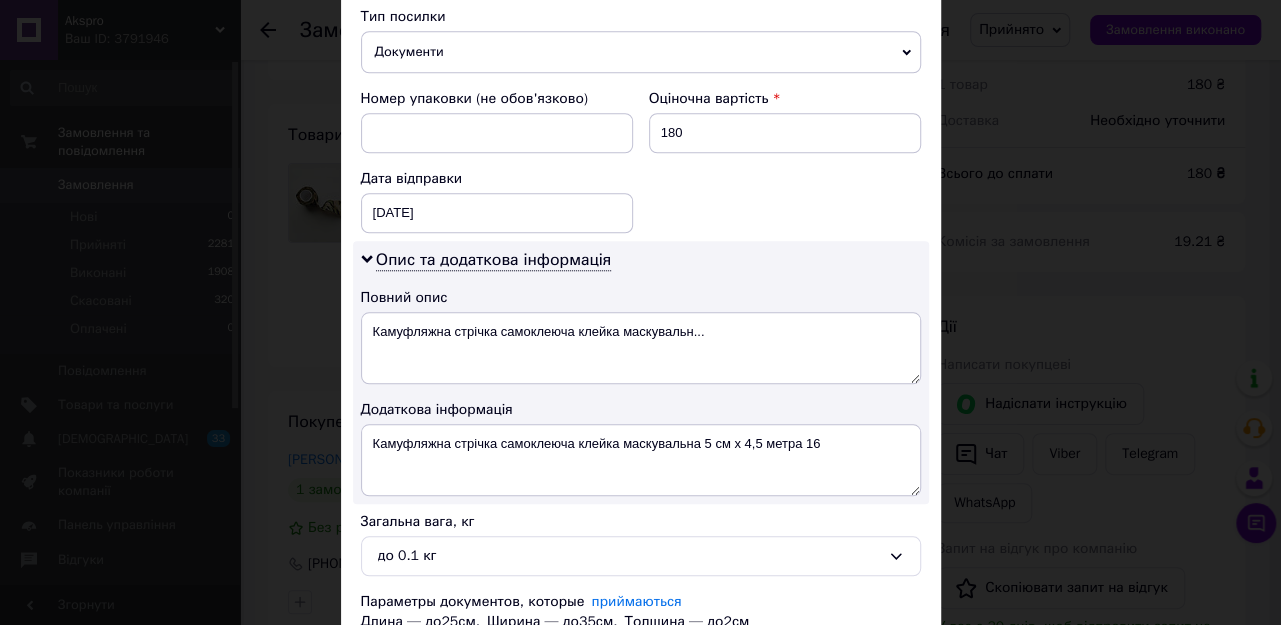 scroll, scrollTop: 800, scrollLeft: 0, axis: vertical 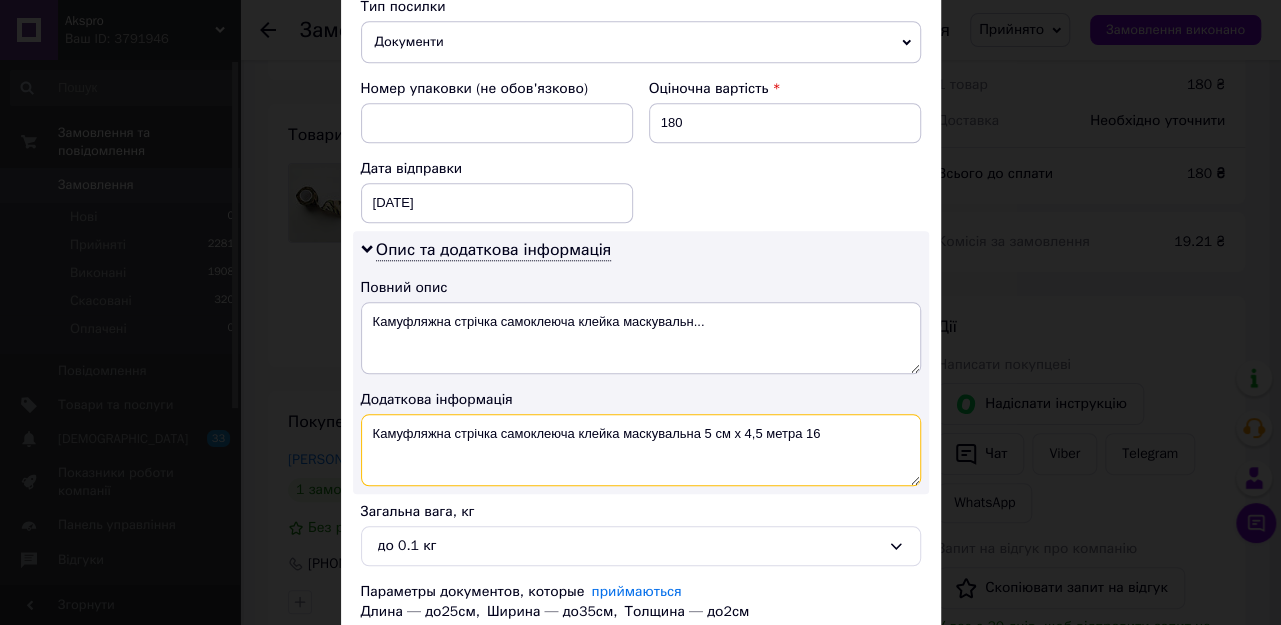 drag, startPoint x: 500, startPoint y: 423, endPoint x: 853, endPoint y: 423, distance: 353 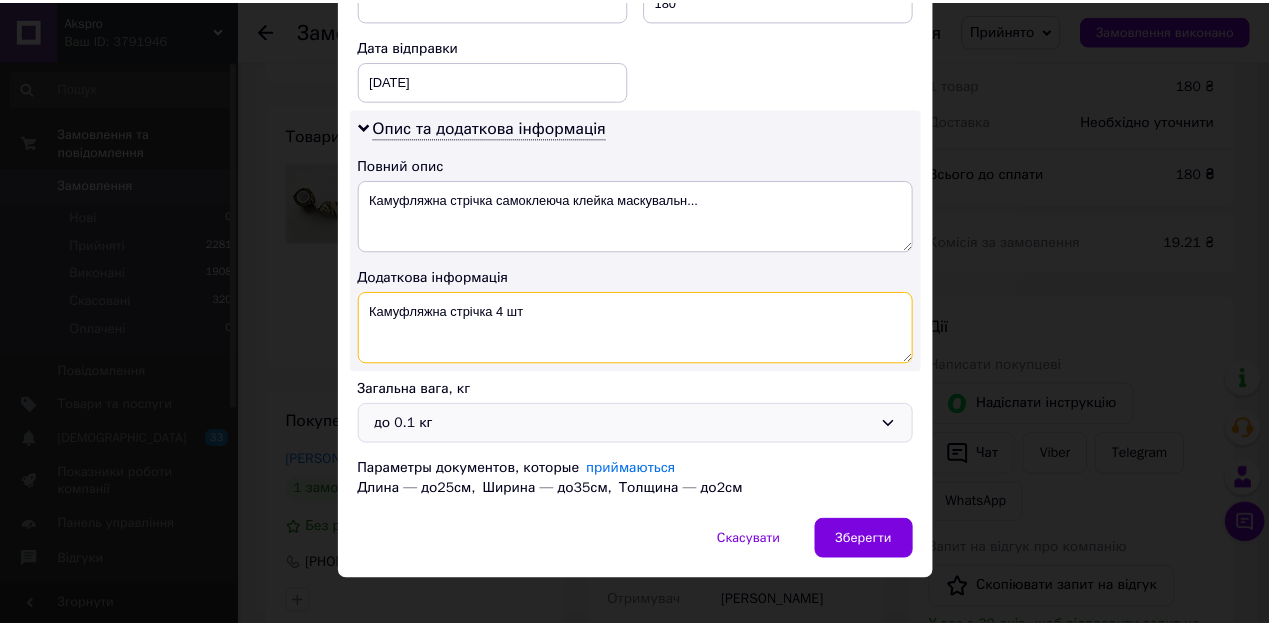 scroll, scrollTop: 937, scrollLeft: 0, axis: vertical 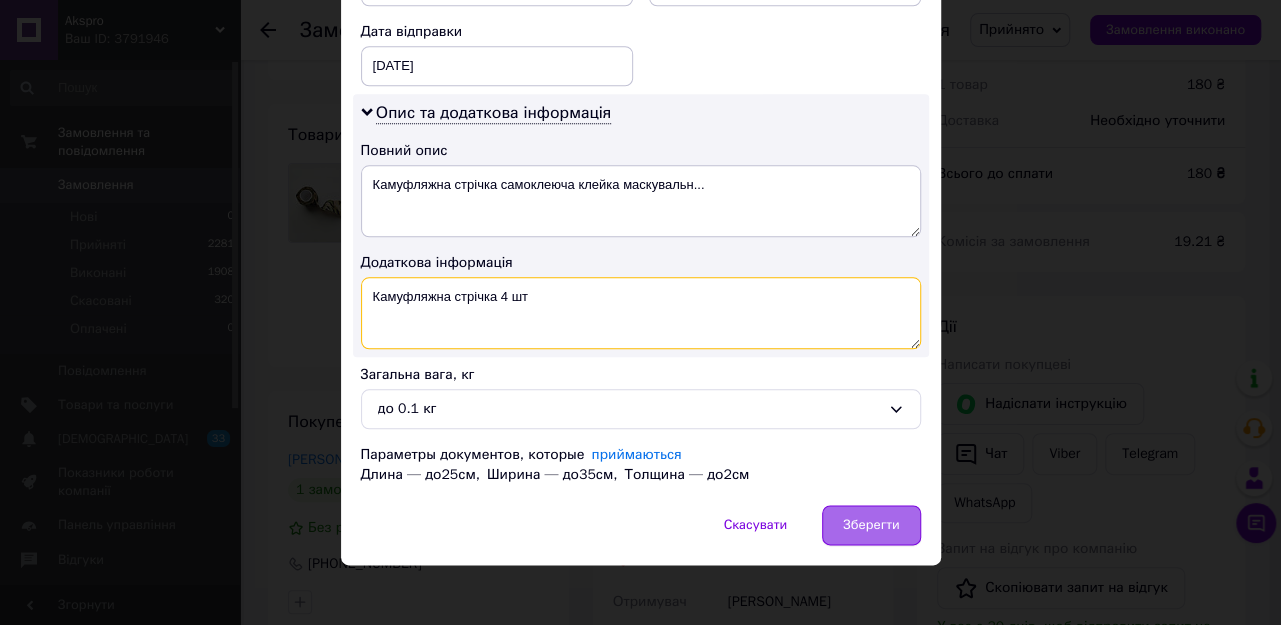type on "Камуфляжна стрічка 4 шт" 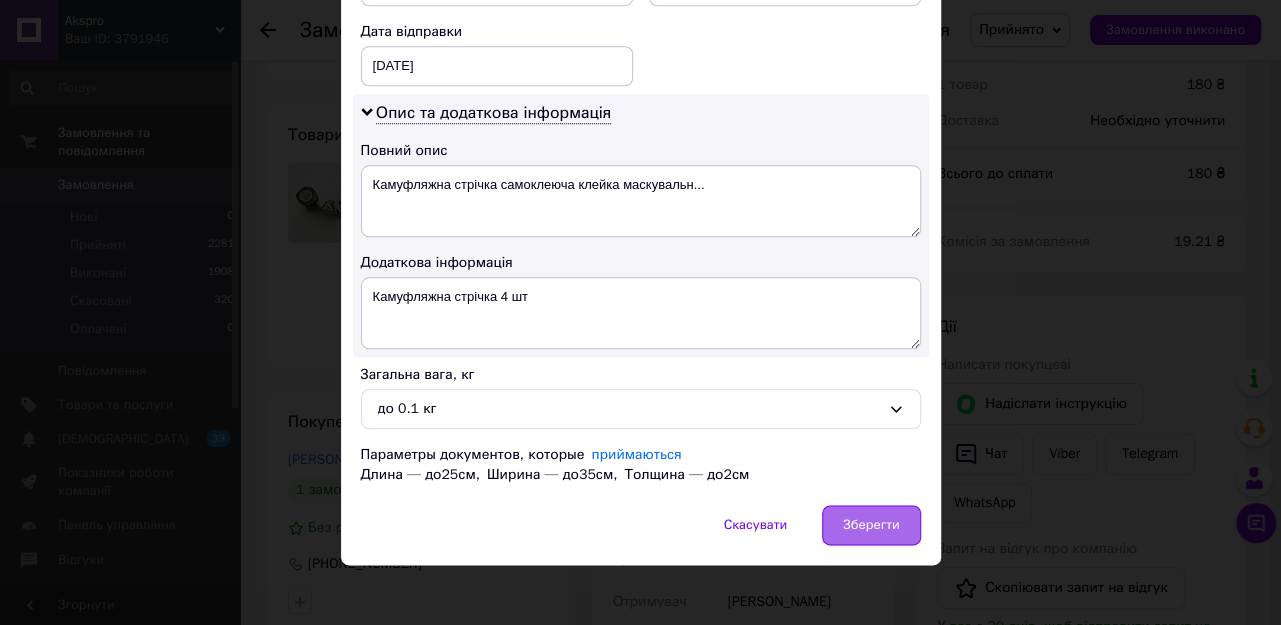 click on "Зберегти" at bounding box center [871, 525] 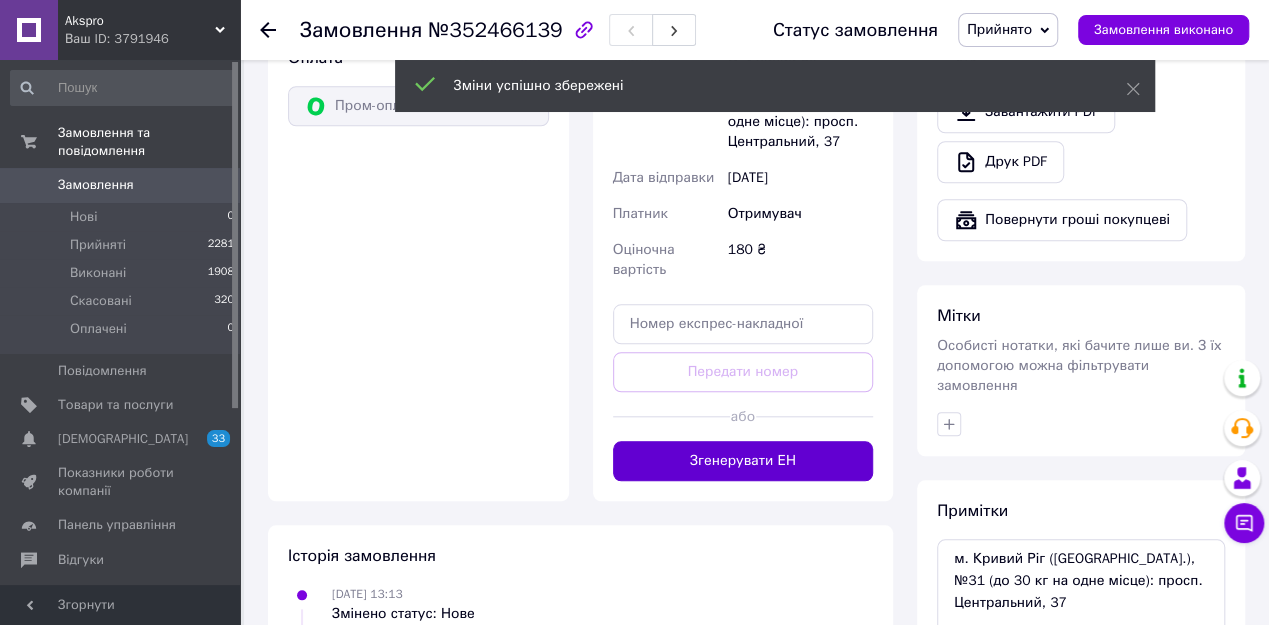 click on "Згенерувати ЕН" at bounding box center (743, 461) 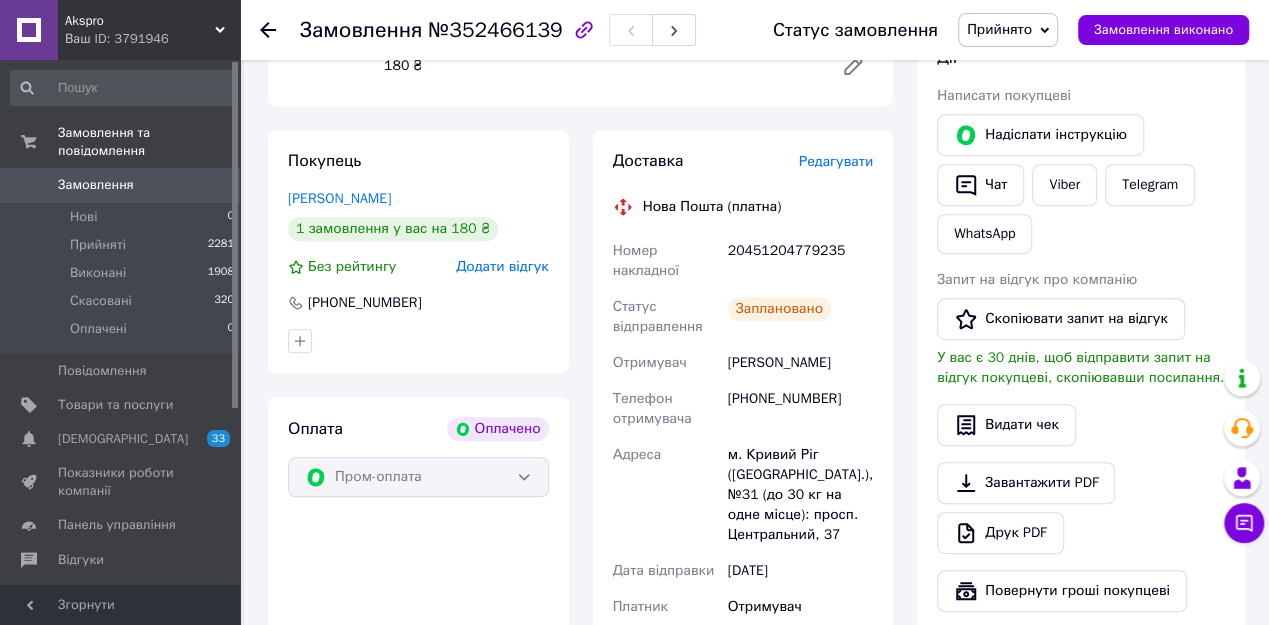 scroll, scrollTop: 400, scrollLeft: 0, axis: vertical 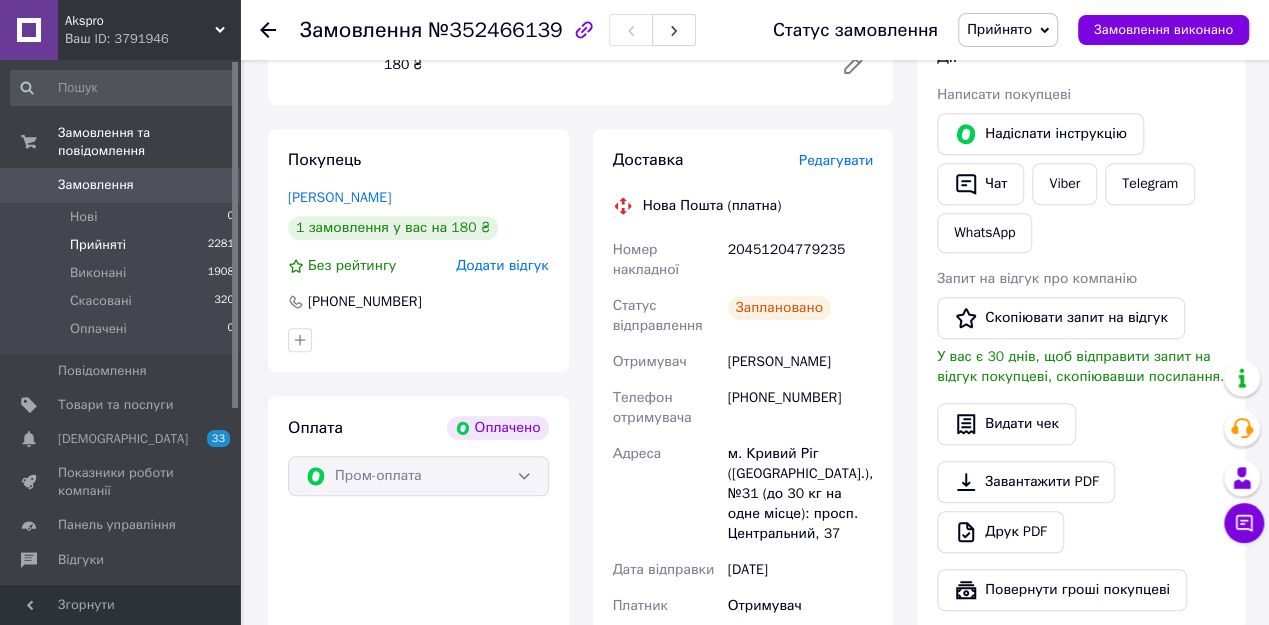 click on "Прийняті" at bounding box center [98, 245] 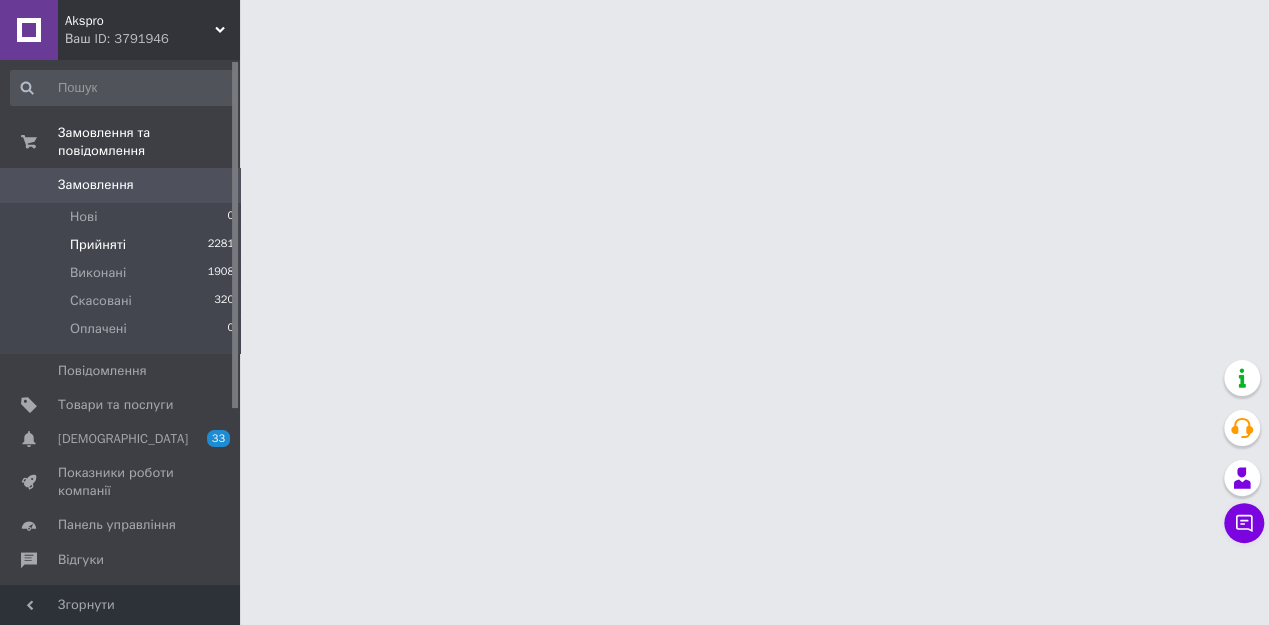 scroll, scrollTop: 0, scrollLeft: 0, axis: both 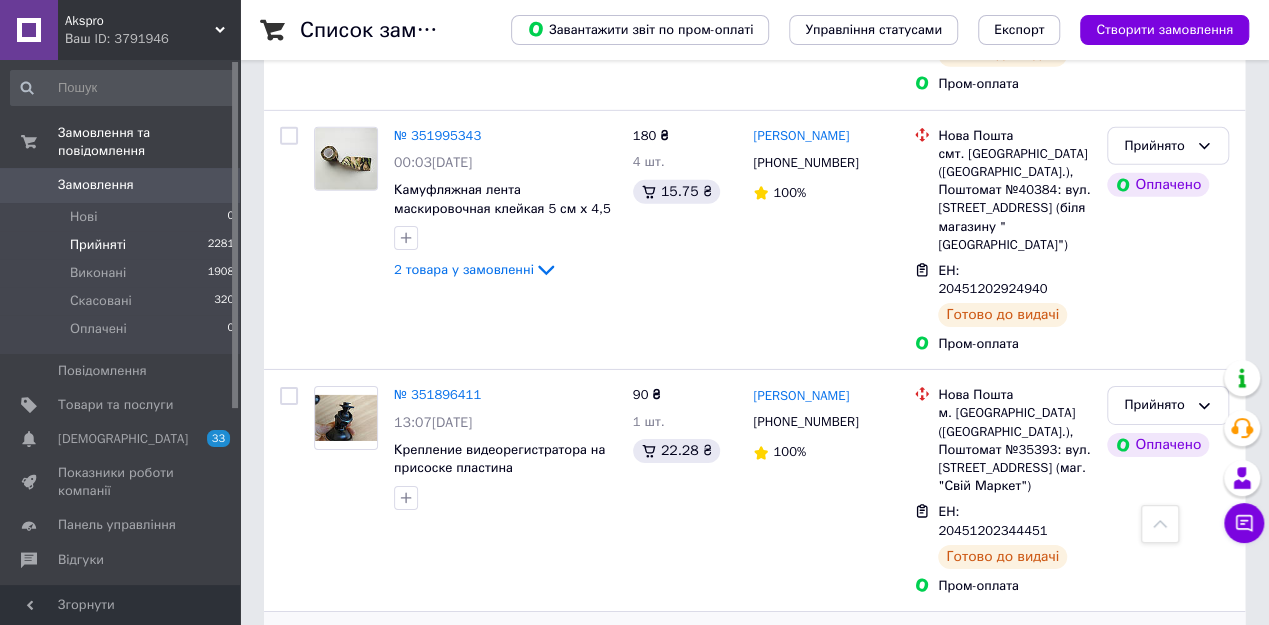 click on "№ 351887133" at bounding box center (437, 688) 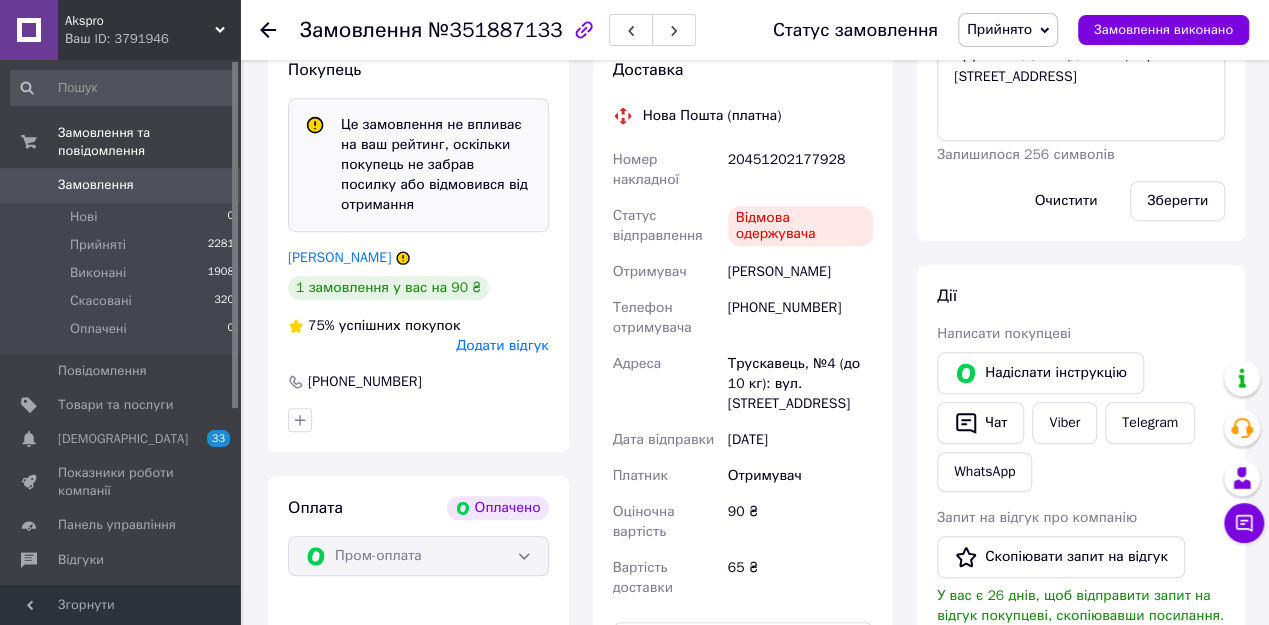 scroll, scrollTop: 524, scrollLeft: 0, axis: vertical 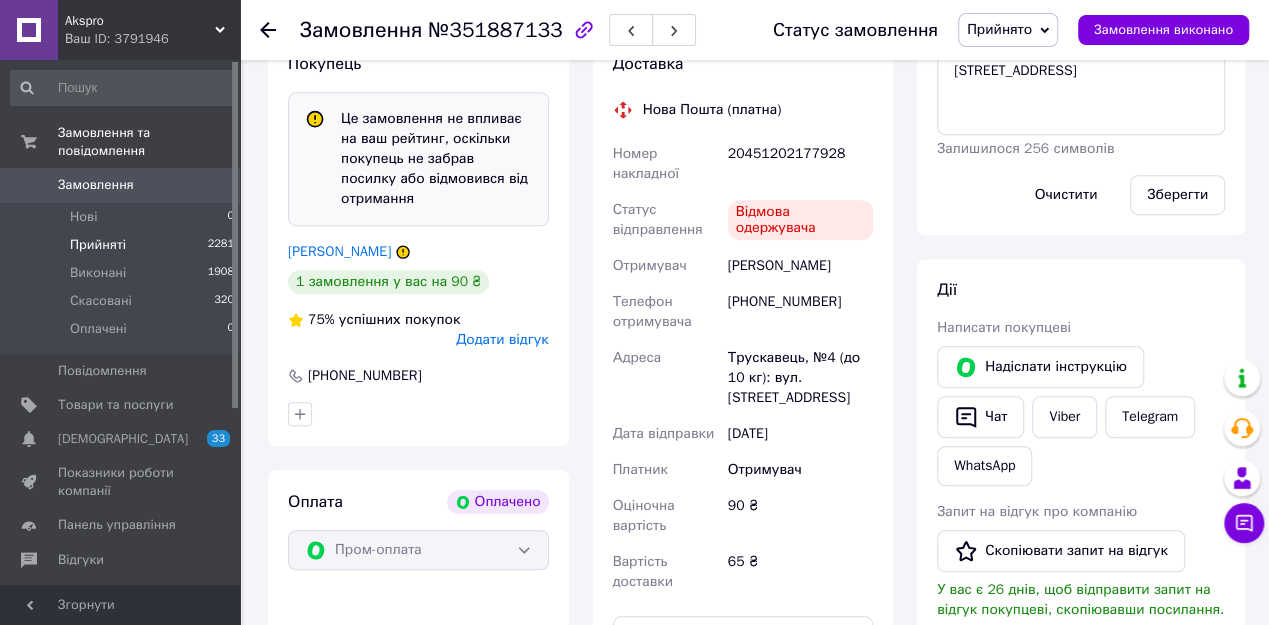 click on "Прийняті" at bounding box center (98, 245) 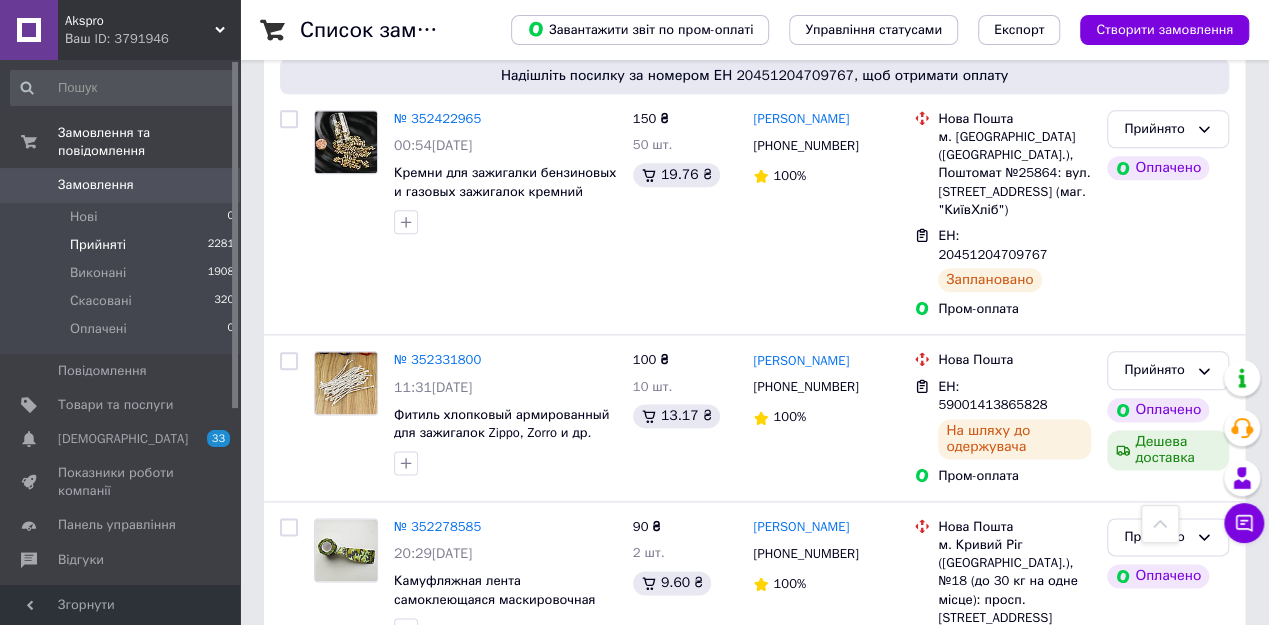 scroll, scrollTop: 1040, scrollLeft: 0, axis: vertical 